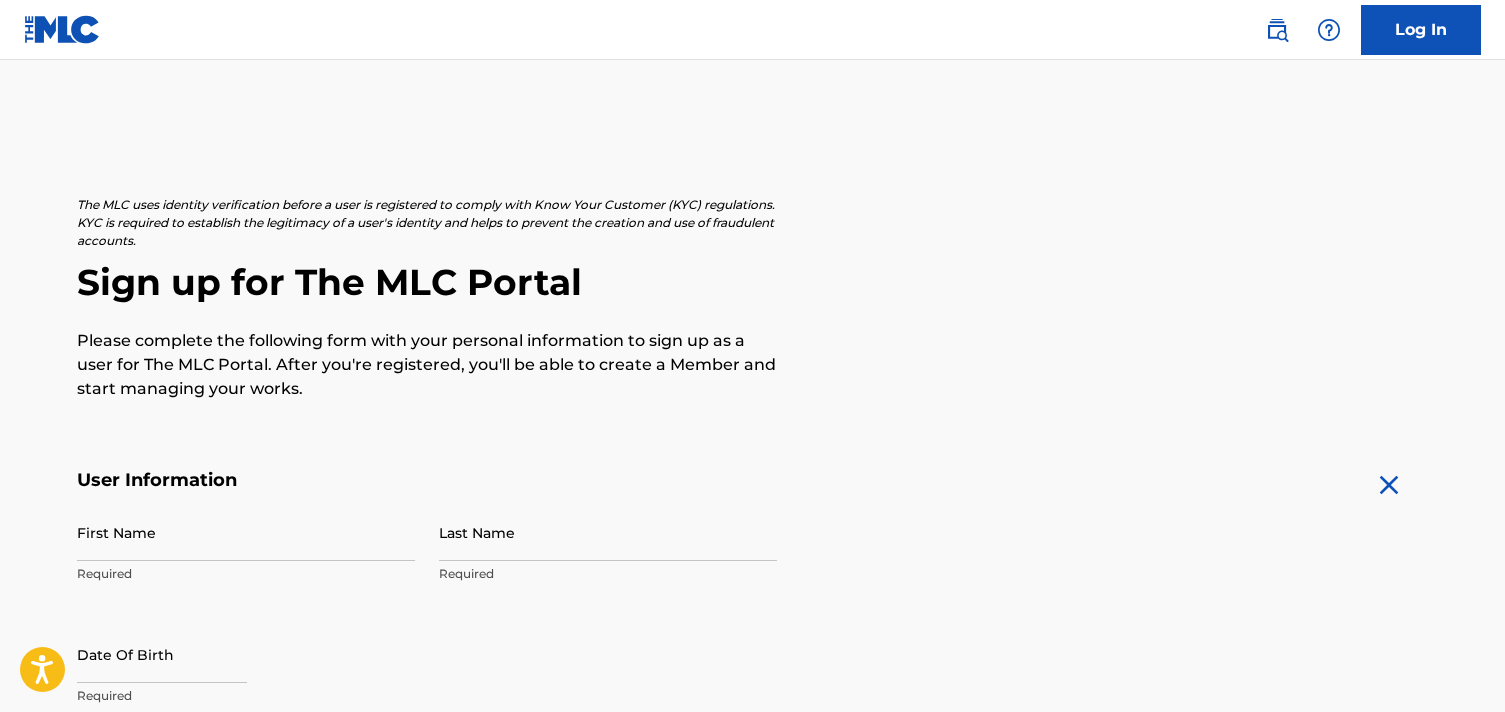 scroll, scrollTop: 0, scrollLeft: 0, axis: both 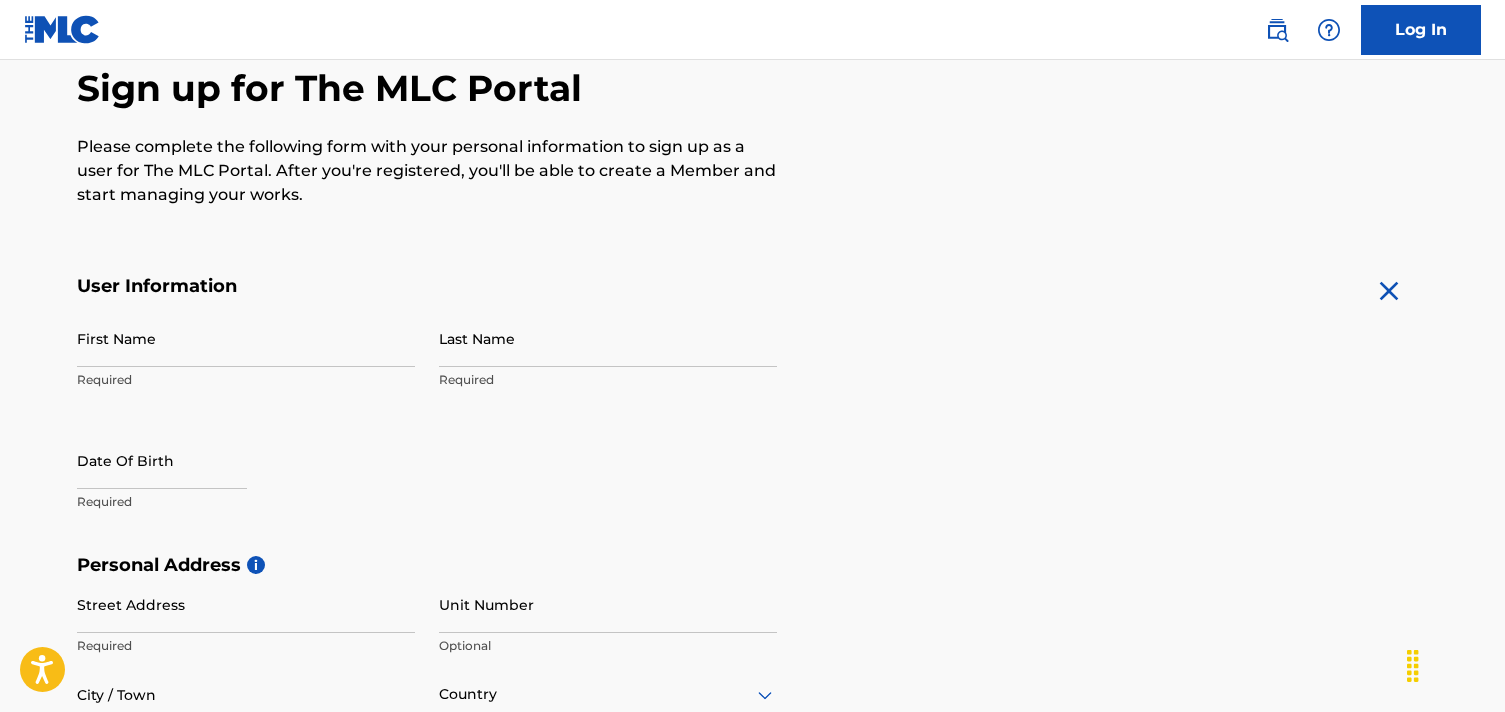 click on "First Name" at bounding box center (246, 338) 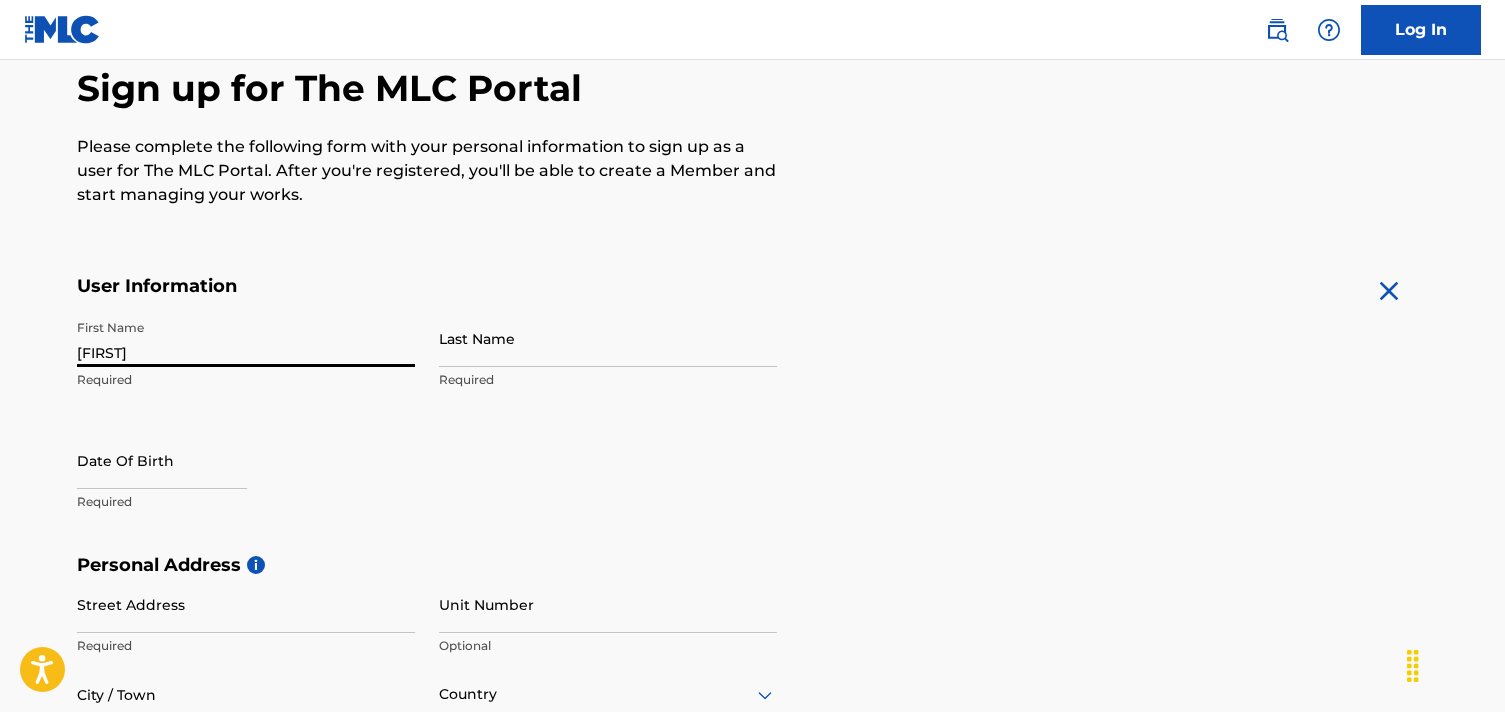 type on "[FIRST]" 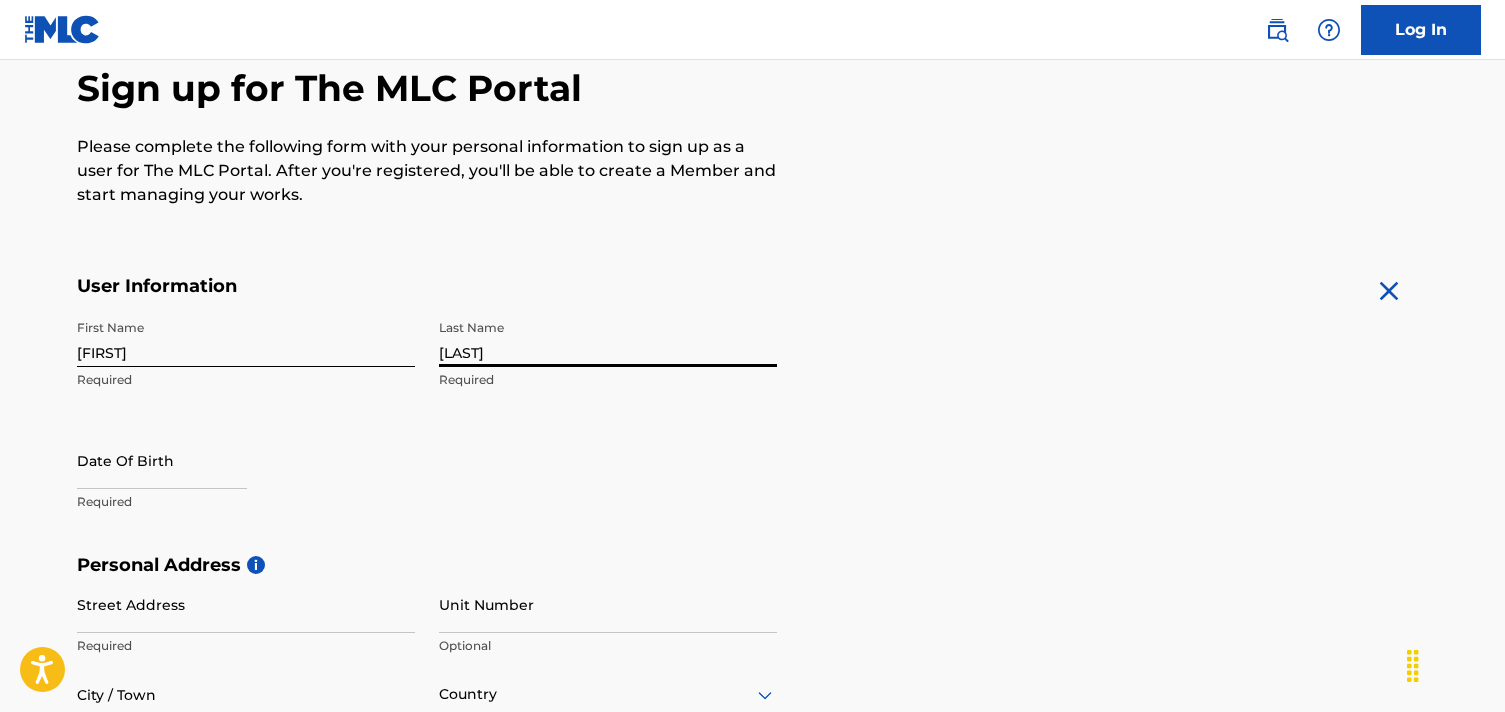 type on "[LAST]" 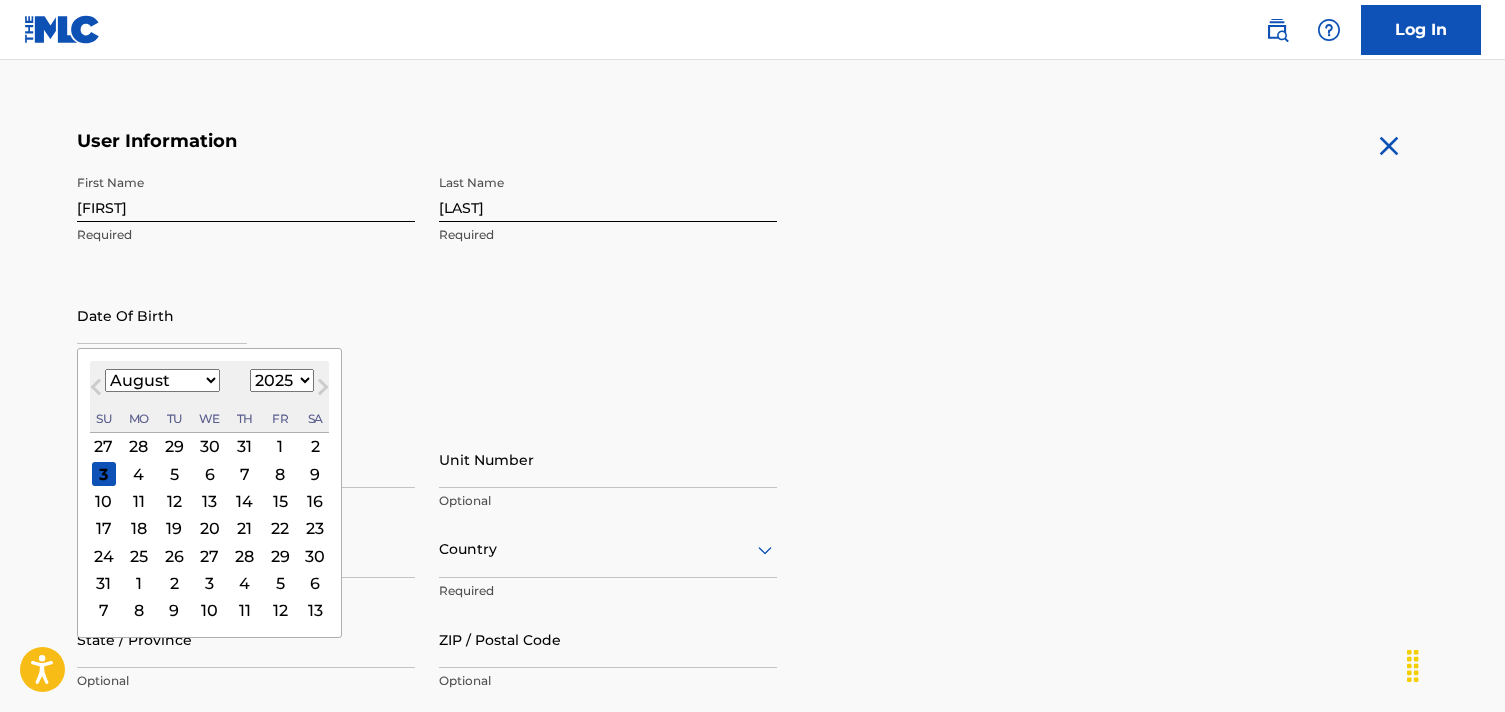 scroll, scrollTop: 346, scrollLeft: 0, axis: vertical 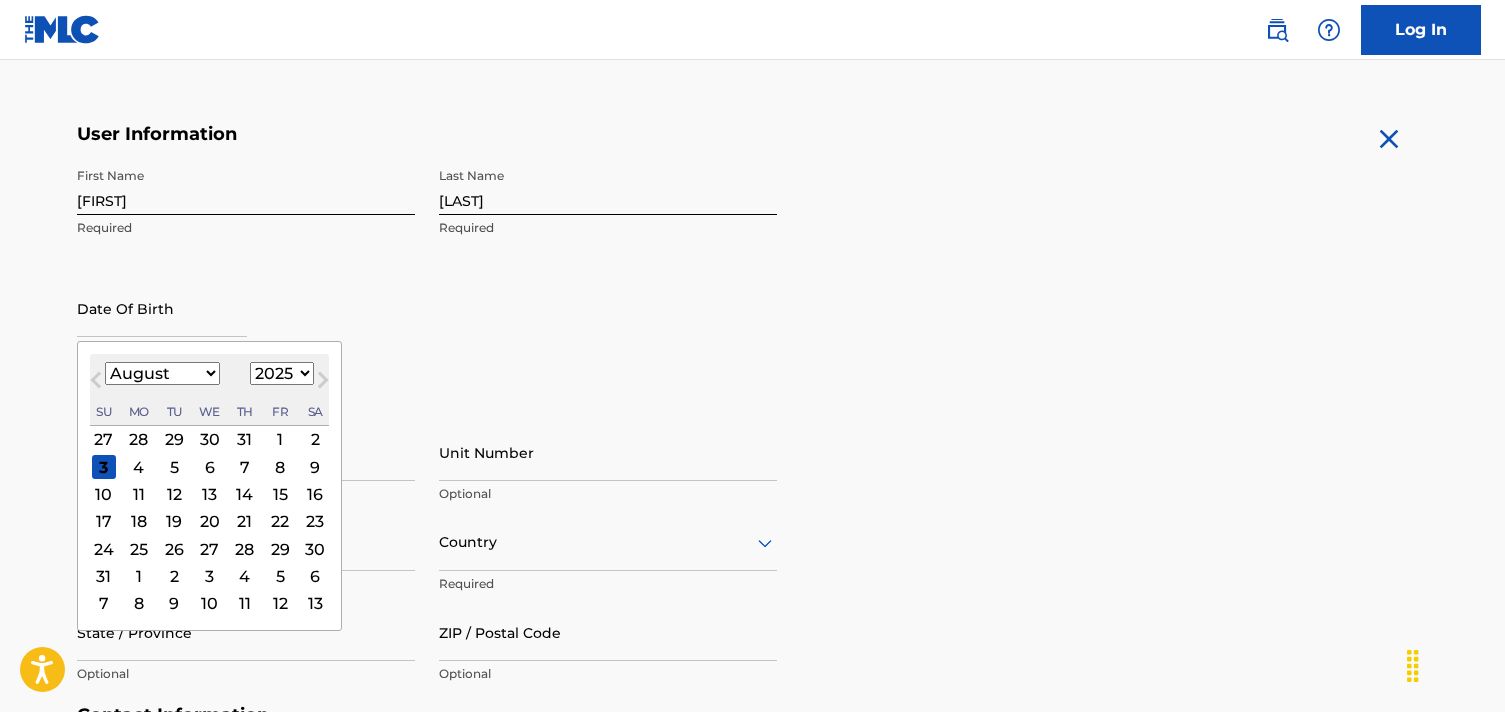 click on "10" at bounding box center [103, 494] 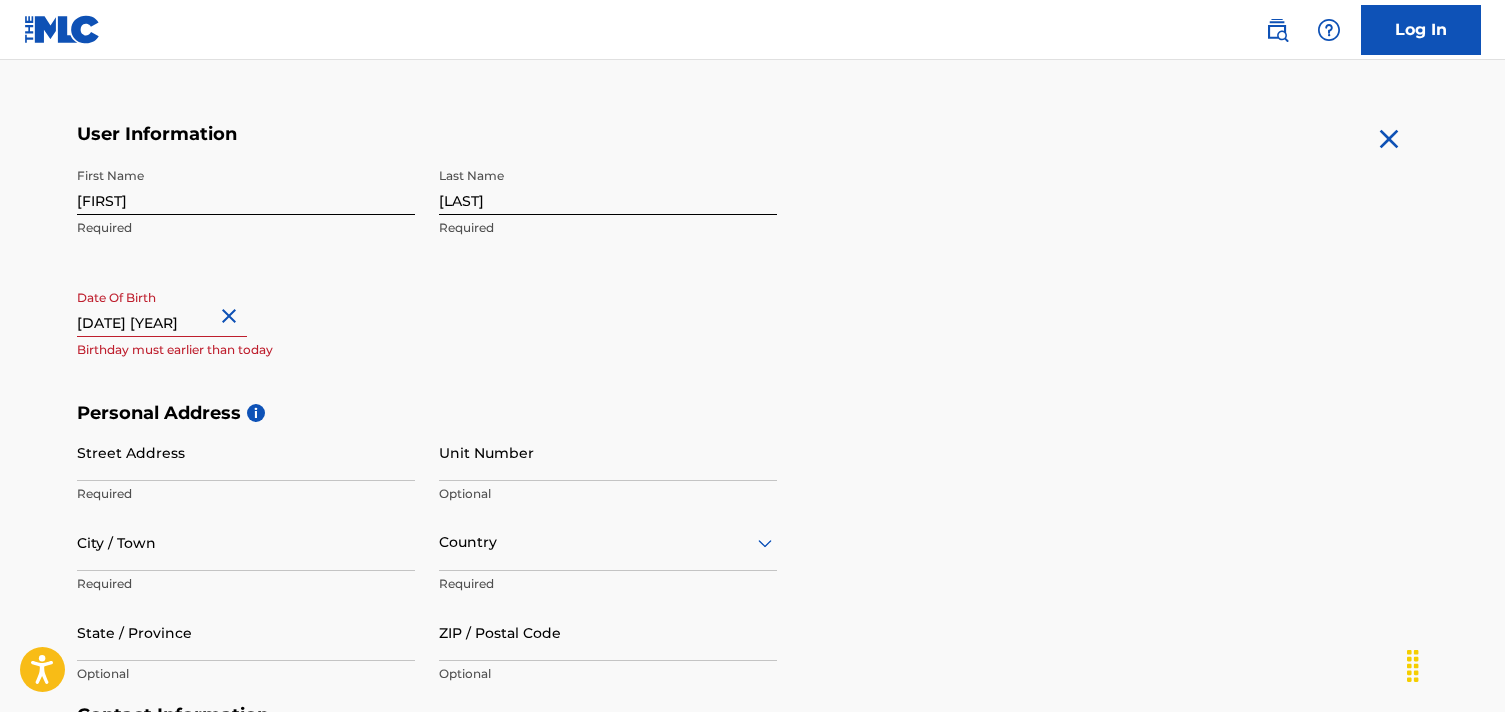 click at bounding box center [162, 308] 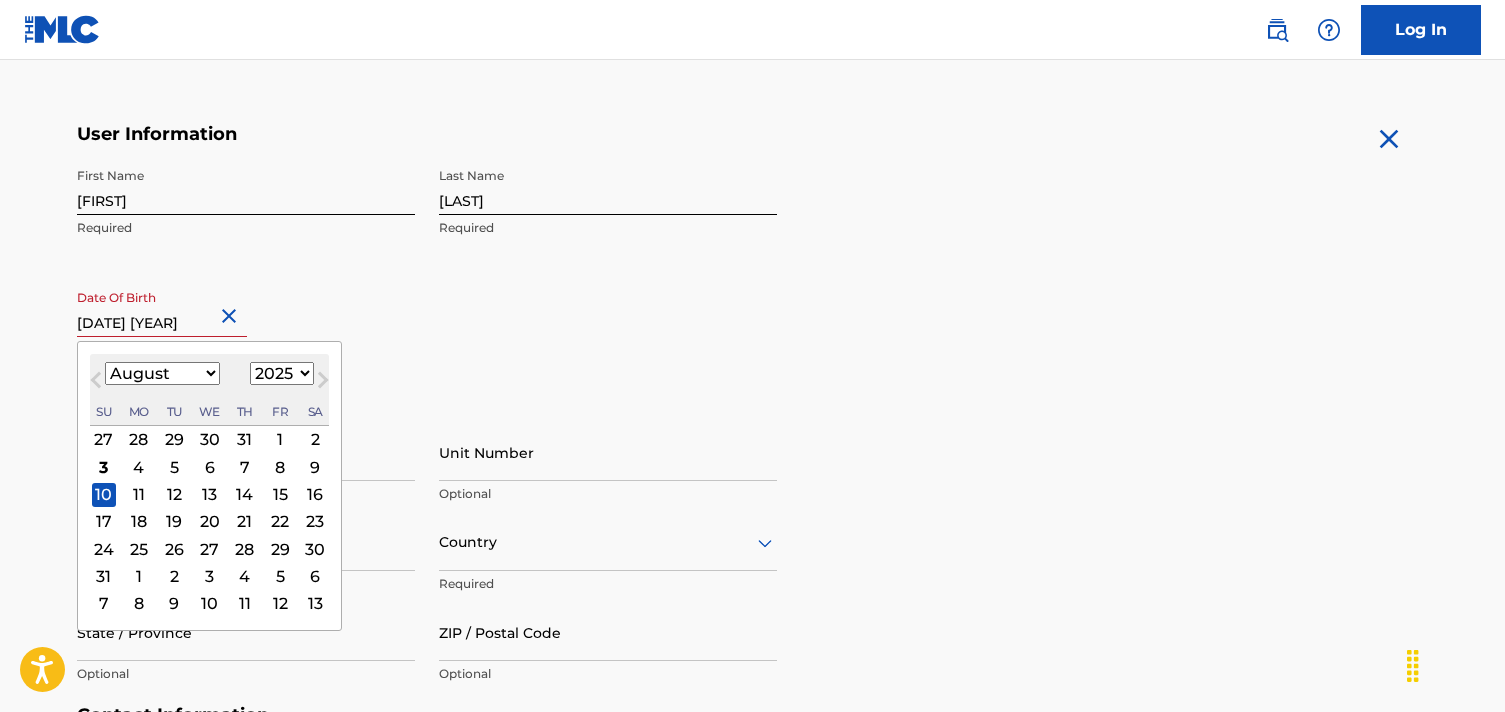 type on "[DATE] [YEAR]" 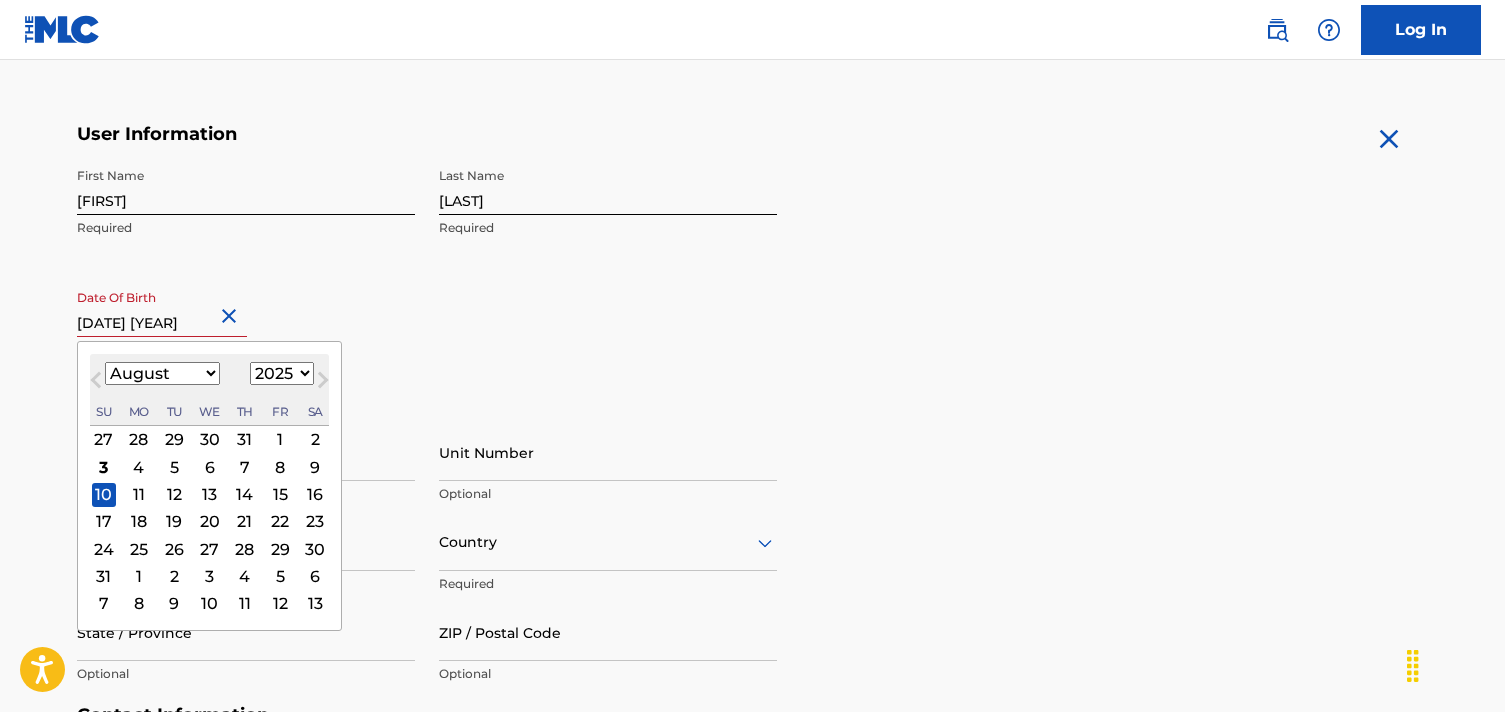 click on "1899 1900 1901 1902 1903 1904 1905 1906 1907 1908 1909 1910 1911 1912 1913 1914 1915 1916 1917 1918 1919 1920 1921 1922 1923 1924 1925 1926 1927 1928 1929 1930 1931 1932 1933 1934 1935 1936 1937 1938 1939 1940 1941 1942 1943 1944 1945 1946 1947 1948 1949 1950 1951 1952 1953 1954 1955 1956 1957 1958 1959 1960 1961 1962 1963 1964 1965 1966 1967 1968 1969 1970 1971 1972 1973 1974 1975 1976 1977 1978 1979 1980 1981 1982 1983 1984 1985 1986 1987 1988 1989 1990 1991 1992 1993 1994 1995 1996 1997 1998 1999 2000 2001 2002 2003 2004 2005 2006 2007 2008 2009 2010 2011 2012 2013 2014 2015 2016 2017 2018 2019 2020 2021 2022 2023 2024 2025 2026 2027 2028 2029 2030 2031 2032 2033 2034 2035 2036 2037 2038 2039 2040 2041 2042 2043 2044 2045 2046 2047 2048 2049 2050 2051 2052 2053 2054 2055 2056 2057 2058 2059 2060 2061 2062 2063 2064 2065 2066 2067 2068 2069 2070 2071 2072 2073 2074 2075 2076 2077 2078 2079 2080 2081 2082 2083 2084 2085 2086 2087 2088 2089 2090 2091 2092 2093 2094 2095 2096 2097 2098 2099 2100" at bounding box center [282, 373] 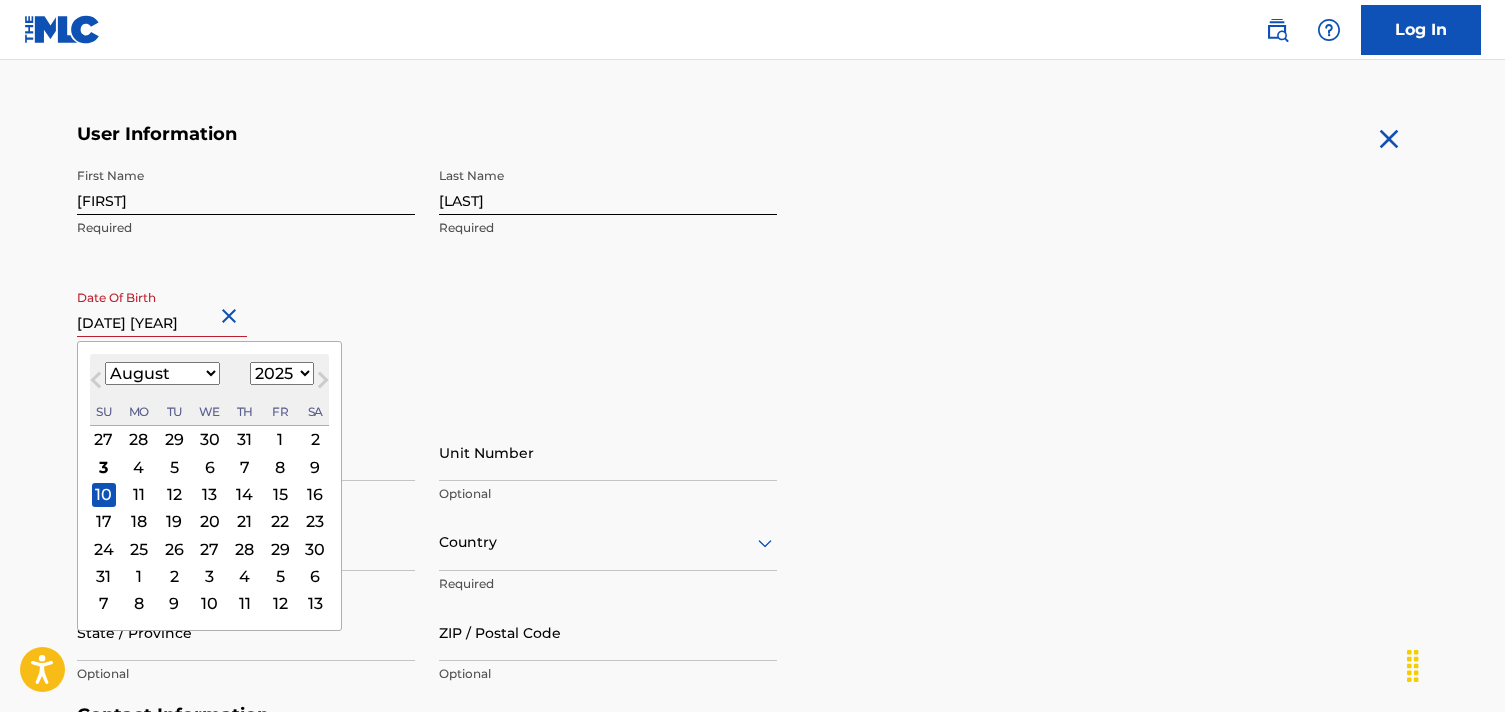 select on "1992" 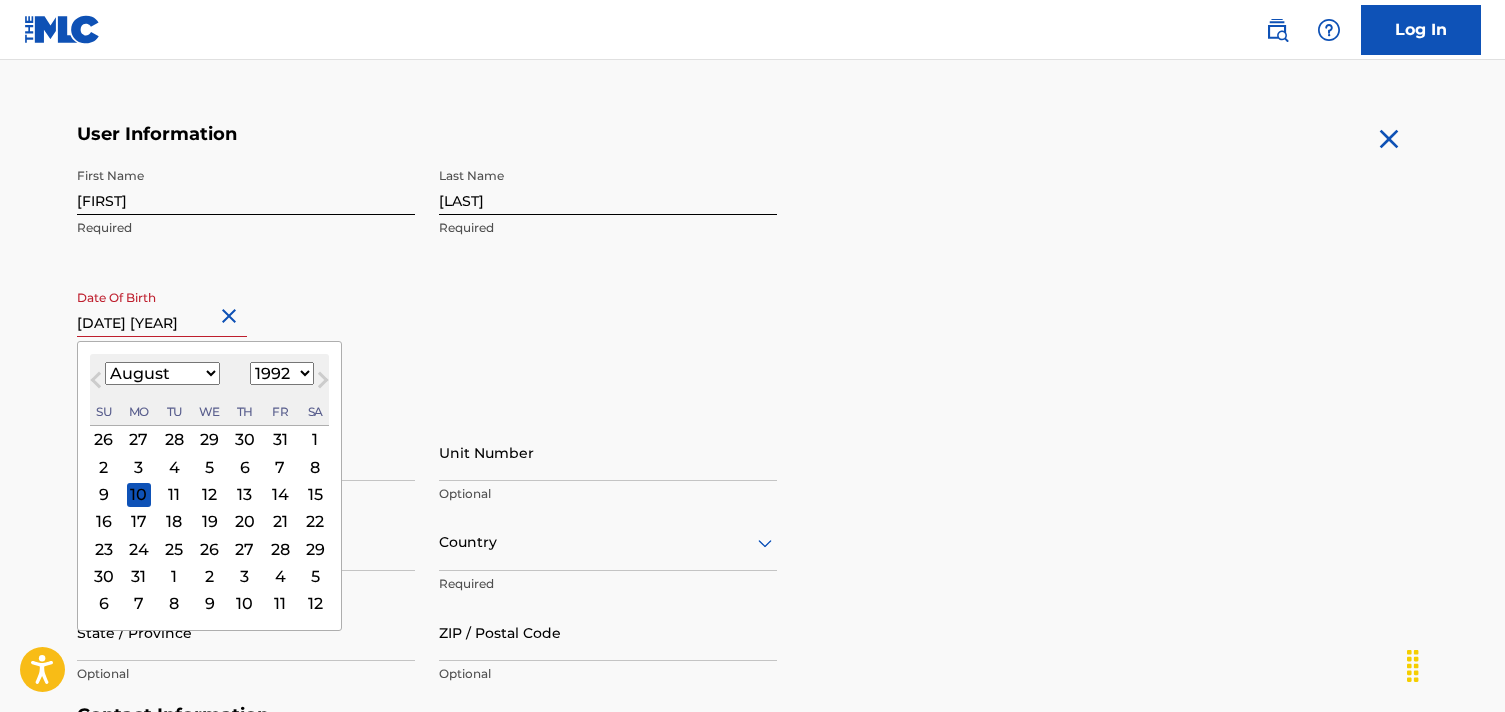 click on "First Name [FIRST] Required Last Name [LAST] Required Date Of Birth [DATE] [YEAR] [YEAR] Previous Month Next Month [YEAR] January February March April May June July August September October November December 1899 1900 1901 1902 1903 1904 1905 1906 1907 1908 1909 1910 1911 1912 1913 1914 1915 1916 1917 1918 1919 1920 1921 1922 1923 1924 1925 1926 1927 1928 1929 1930 1931 1932 1933 1934 1935 1936 1937 1938 1939 1940 1941 1942 1943 1944 1945 1946 1947 1948 1949 1950 1951 1952 1953 1954 1955 1956 1957 1958 1959 1960 1961 1962 1963 1964 1965 1966 1967 1968 1969 1970 1971 1972 1973 1974 1975 1976 1977 1978 1979 1980 1981 1982 1983 1984 1985 1986 1987 1988 1989 1990 1991 1992 1993 1994 1995 1996 1997 1998 1999 2000 2001 2002 2003 2004 2005 2006 2007 2008 2009 2010 2011 2012 2013 2014 2015 2016 2017 2018 2019 2020 2021 2022 2023 2024 2025 2026 2027 2028 2029 2030 2031 2032 2033 2034 2035 2036 2037 2038 2039 2040 2041 2042 2043 2044 2045 2046 2047 2048 2049 2050 2051 2052 2053 2054 2055 2056 2057 2058 2059 Su" at bounding box center [427, 280] 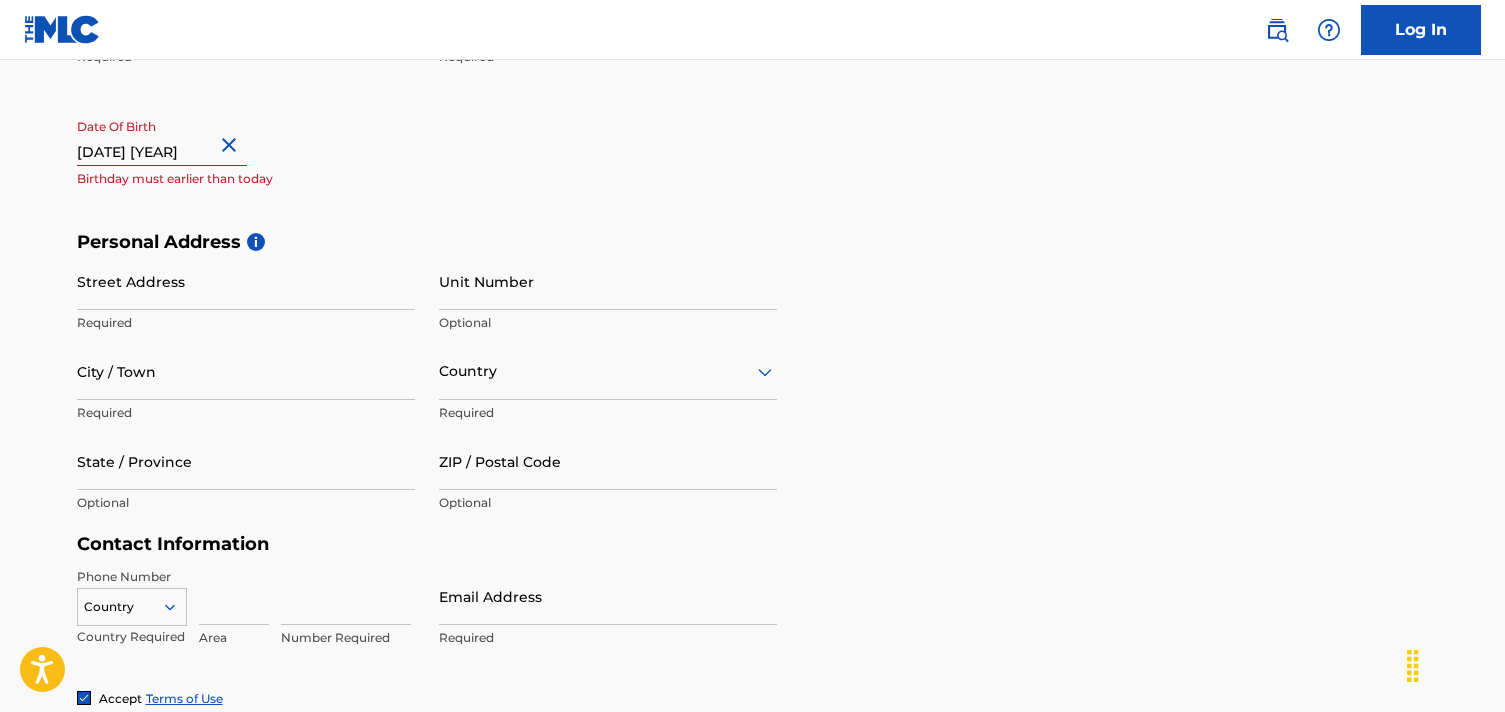 scroll, scrollTop: 518, scrollLeft: 0, axis: vertical 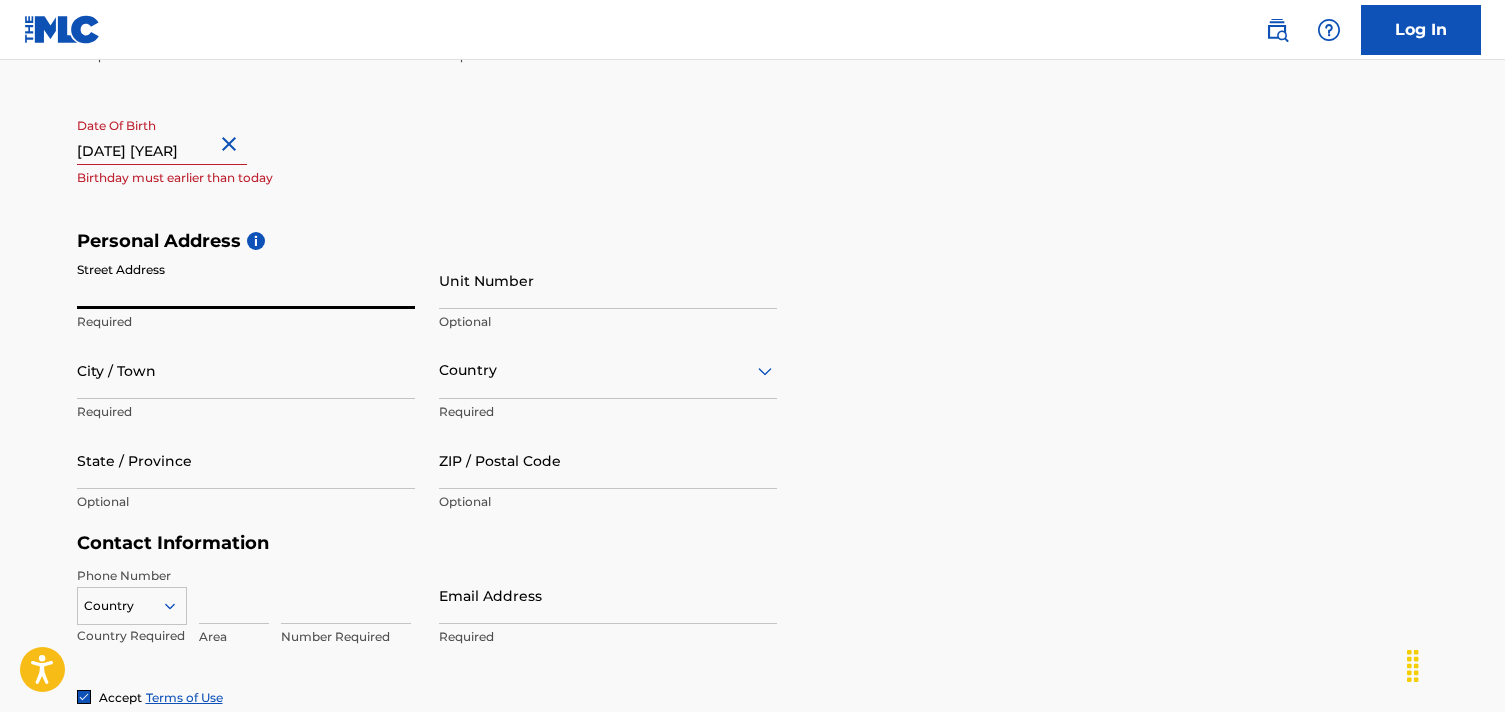 click on "Street Address" at bounding box center [246, 280] 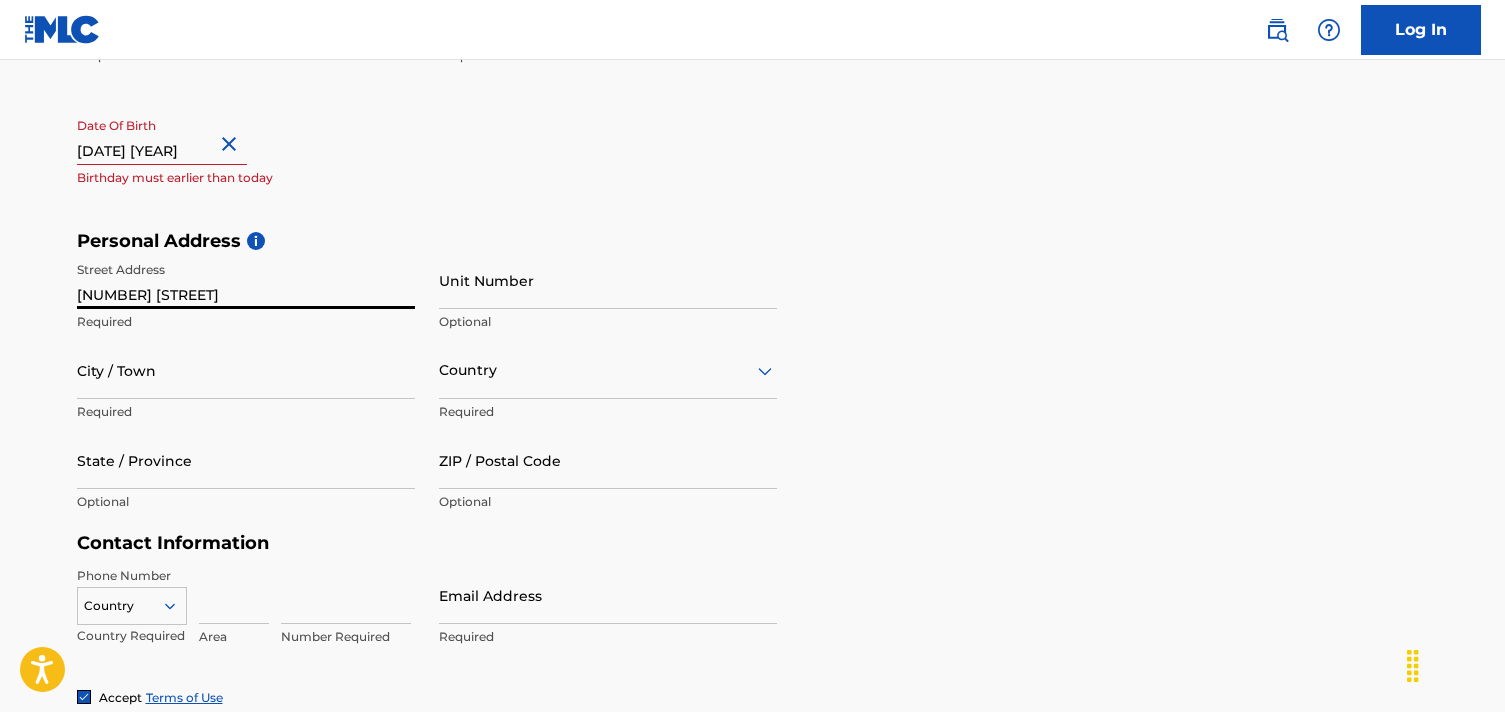 type on "[NUMBER] [STREET]" 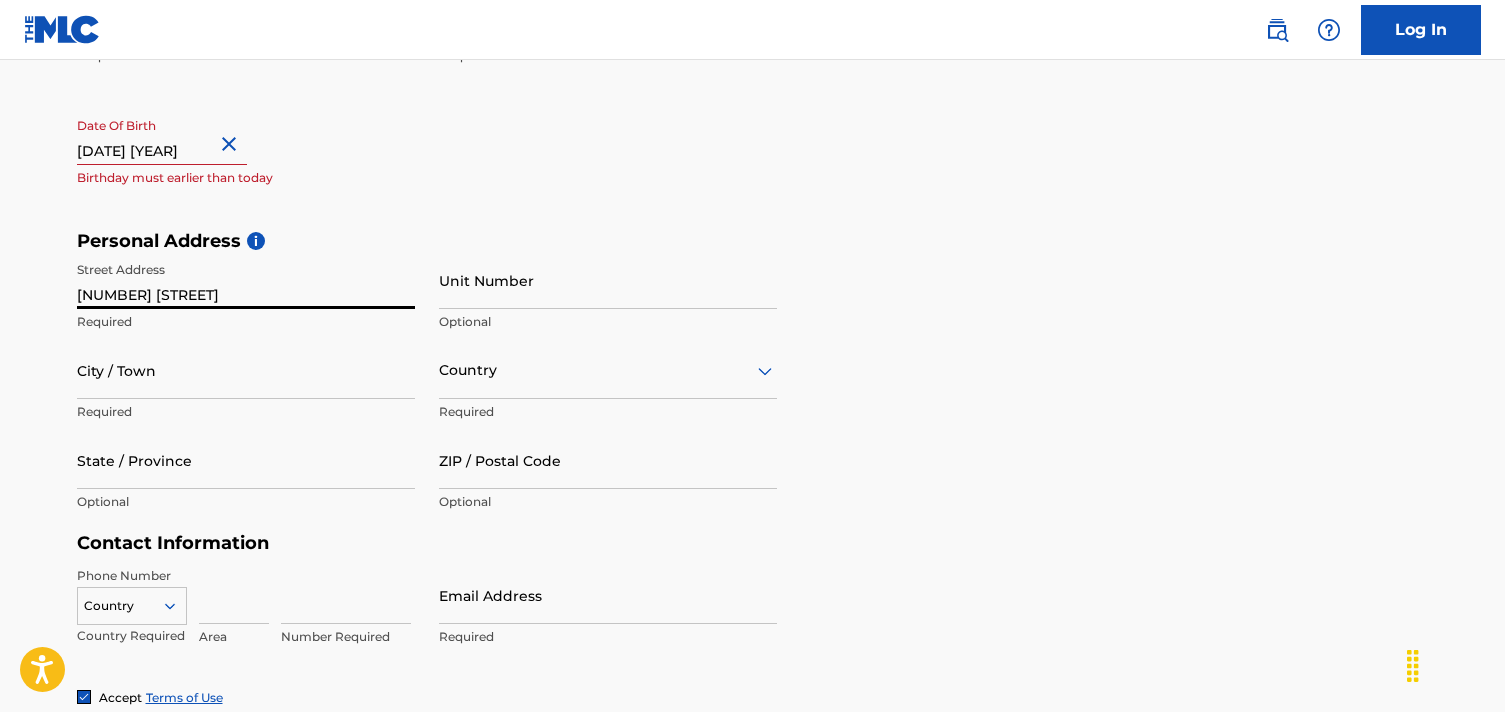 click on "Unit Number" at bounding box center (608, 280) 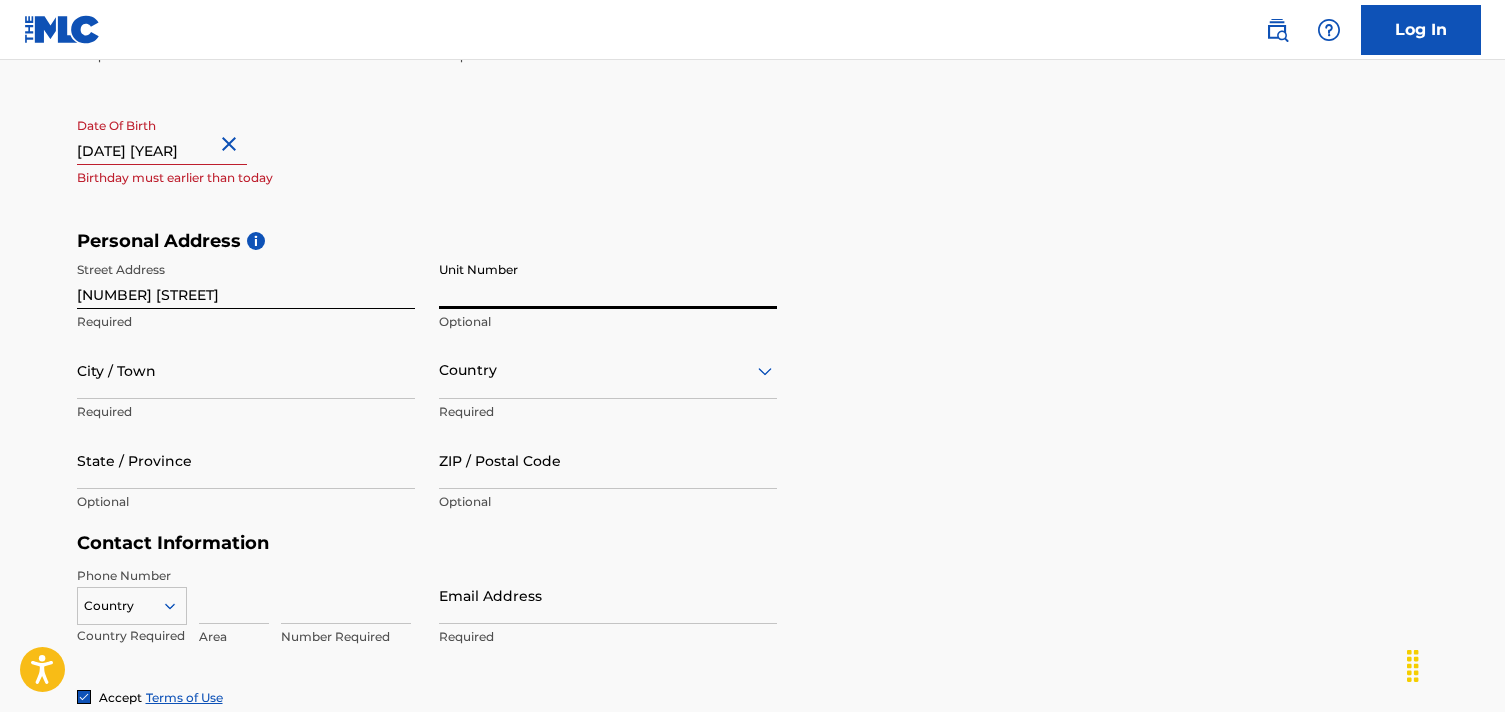 paste on "apt [NUMBER]" 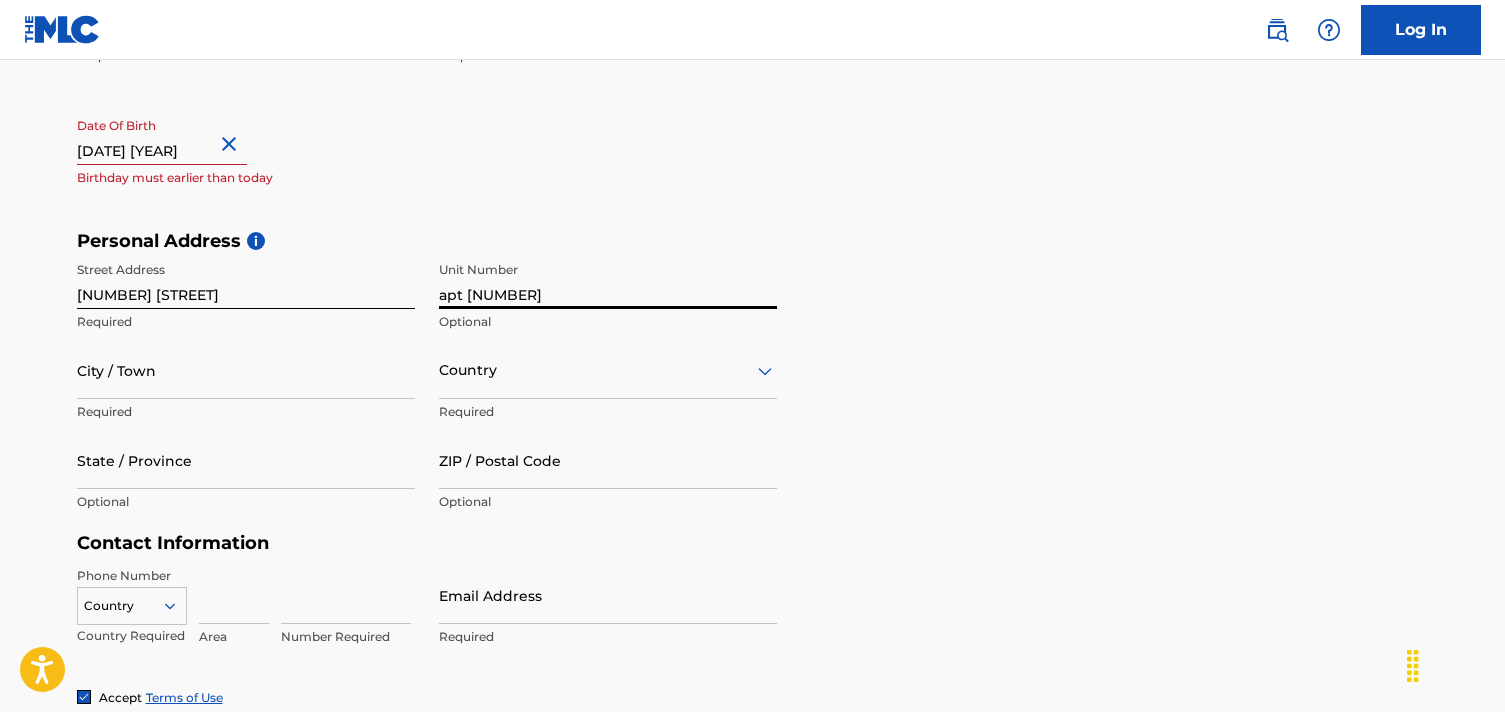 type on "apt [NUMBER]" 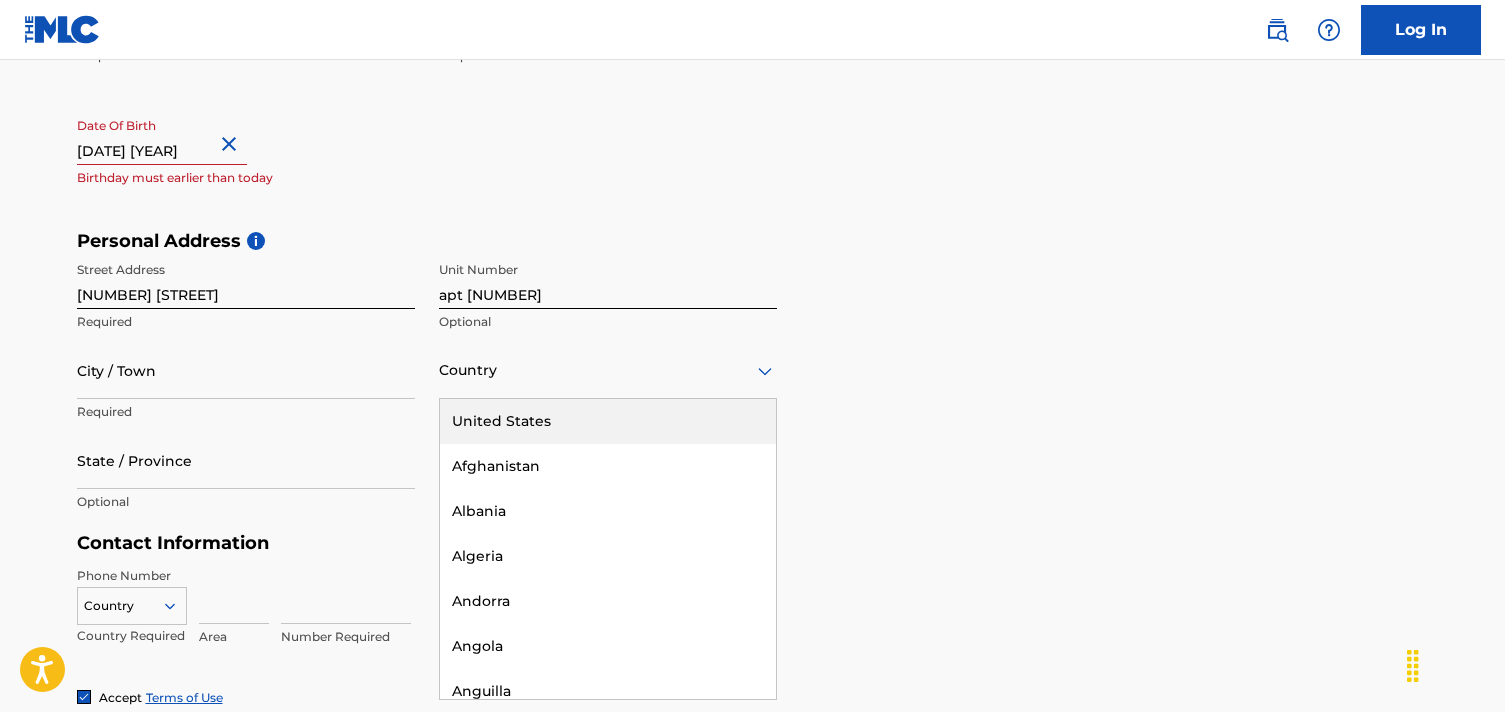 type on "u" 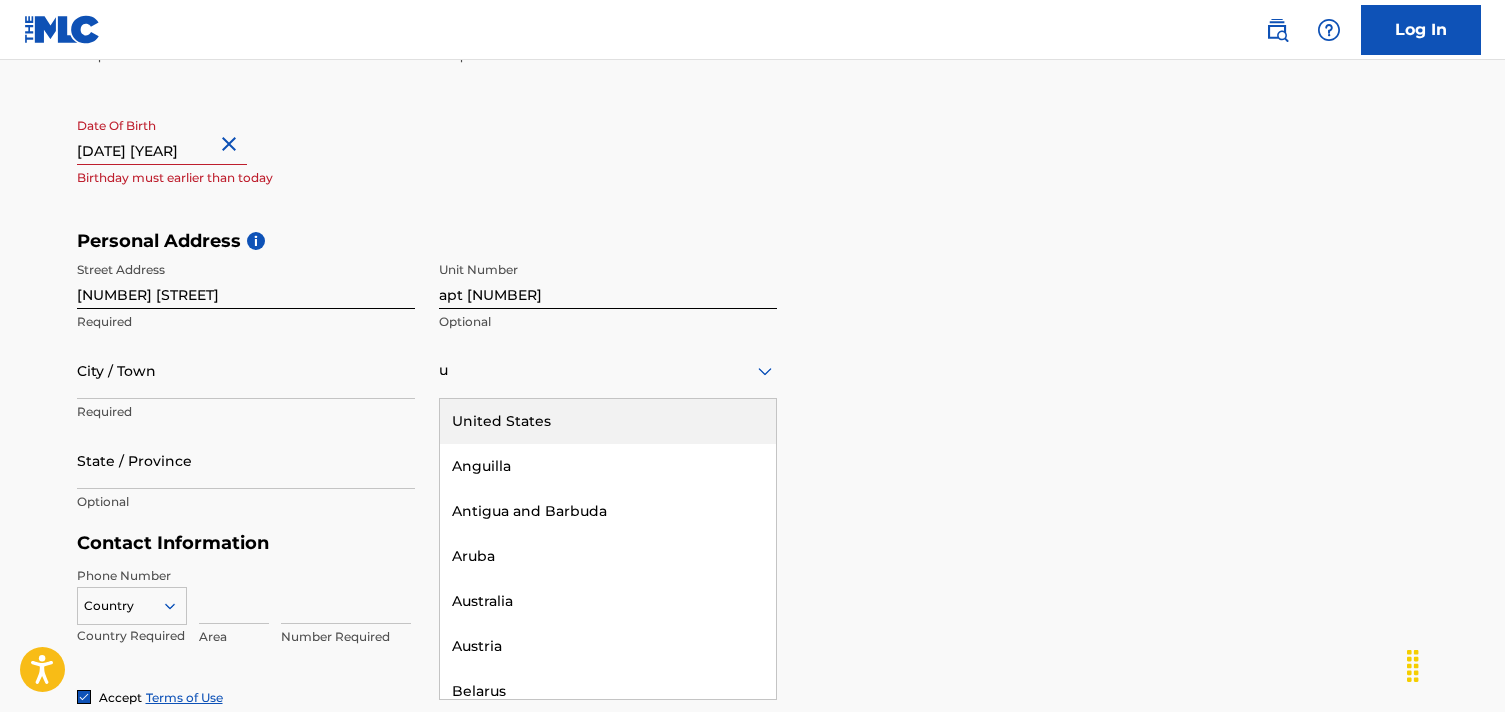 click on "United States" at bounding box center [608, 421] 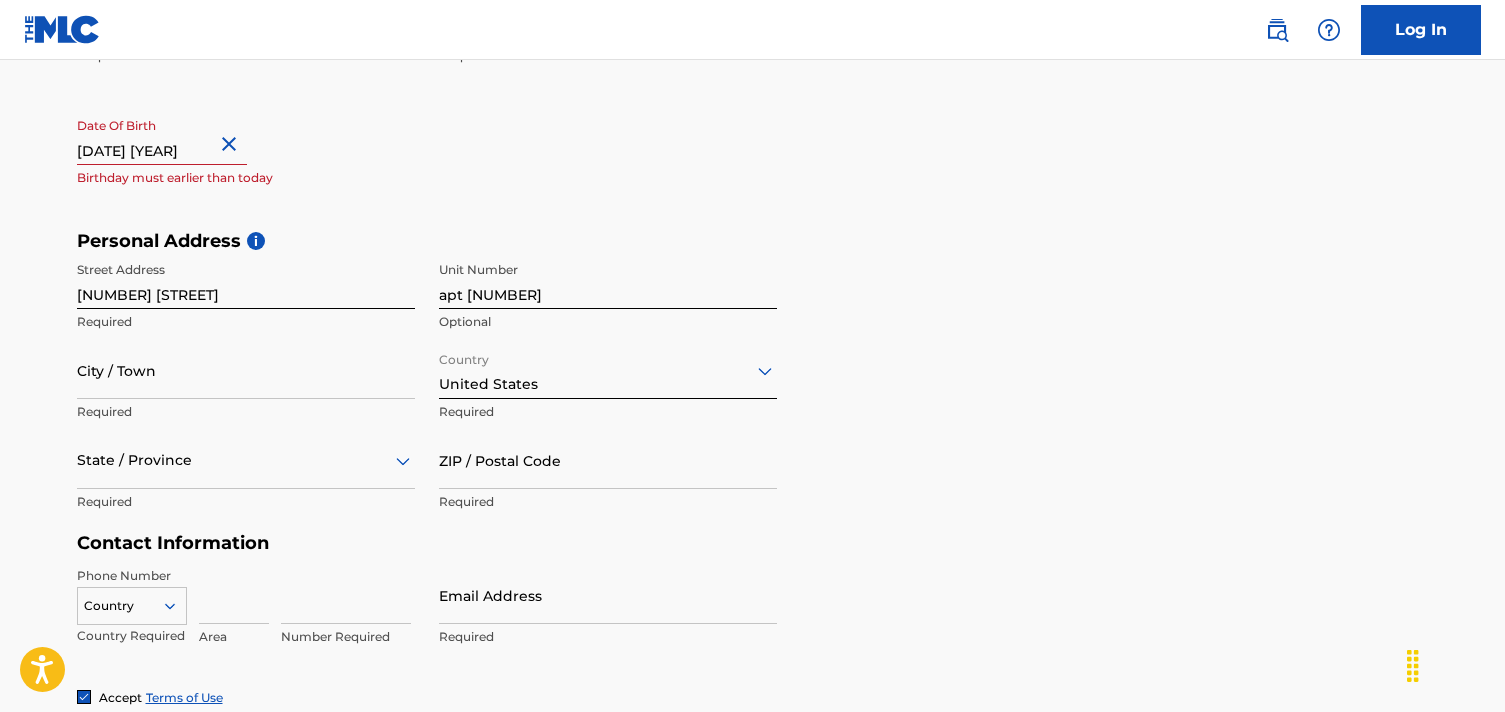 click on "City / Town" at bounding box center [246, 370] 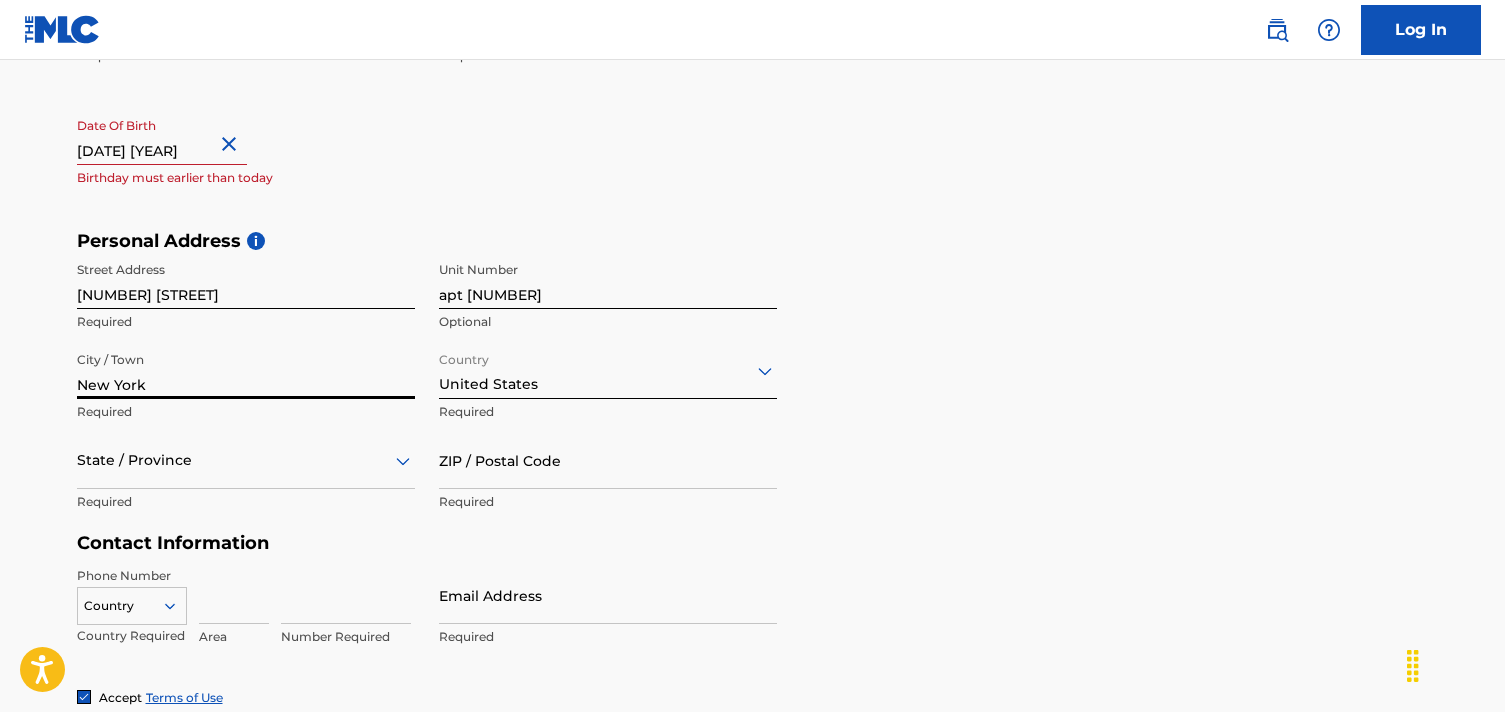 type on "New York" 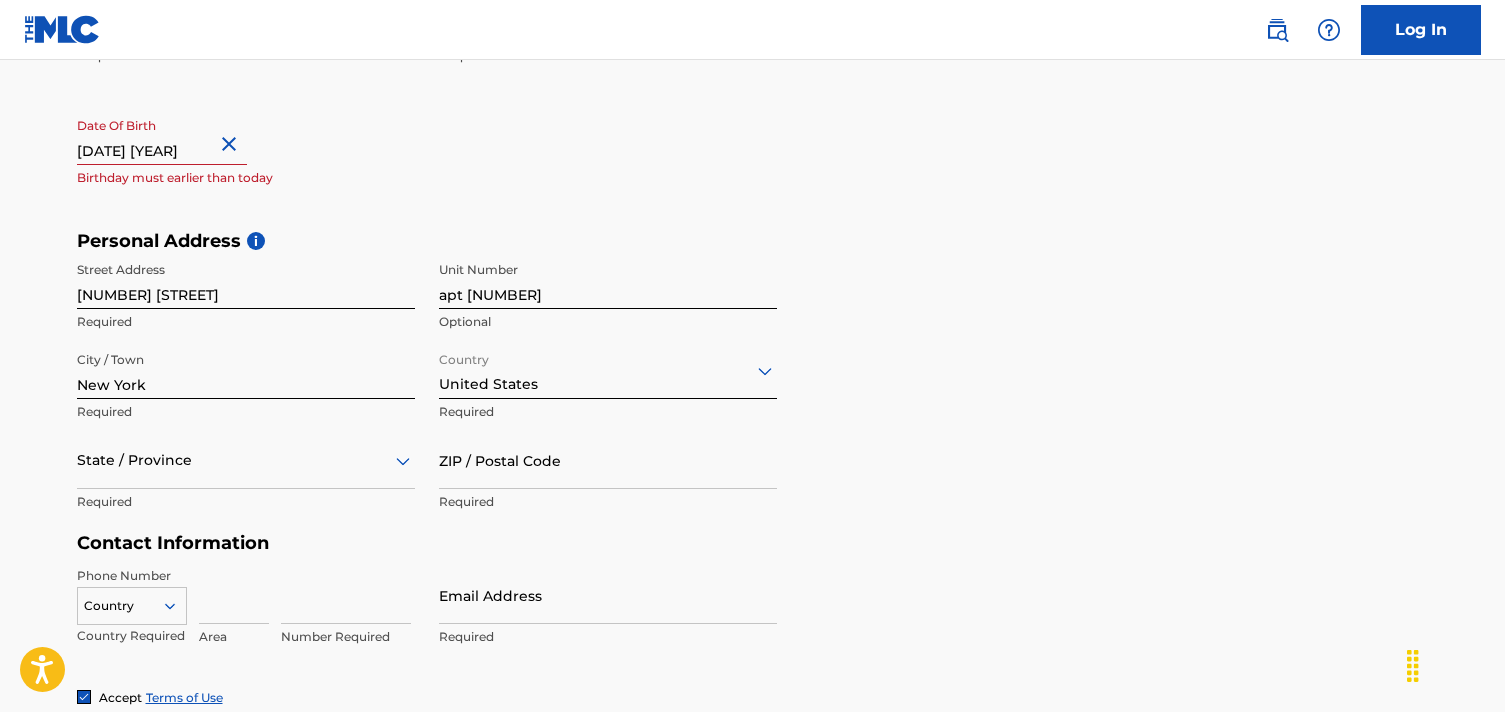 click on "State / Province" at bounding box center (246, 460) 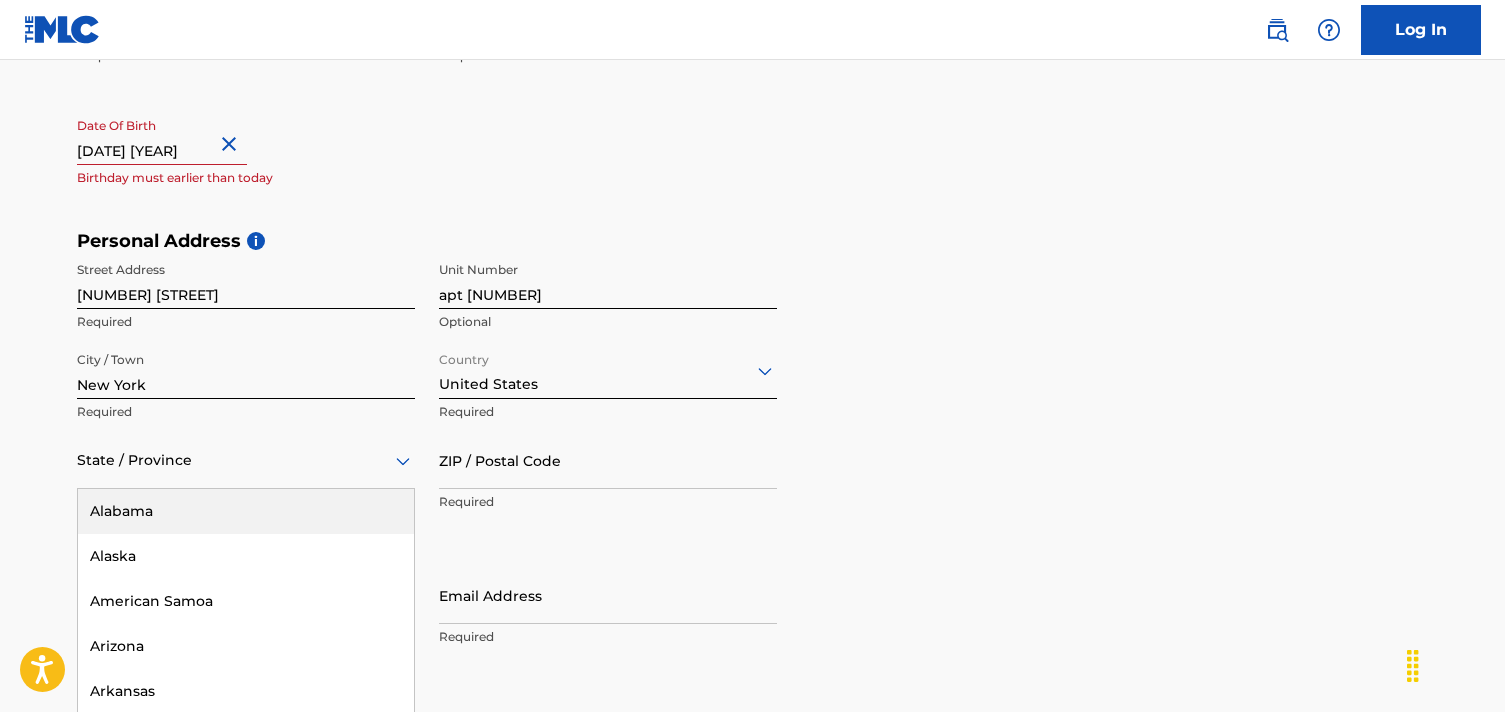 scroll, scrollTop: 596, scrollLeft: 0, axis: vertical 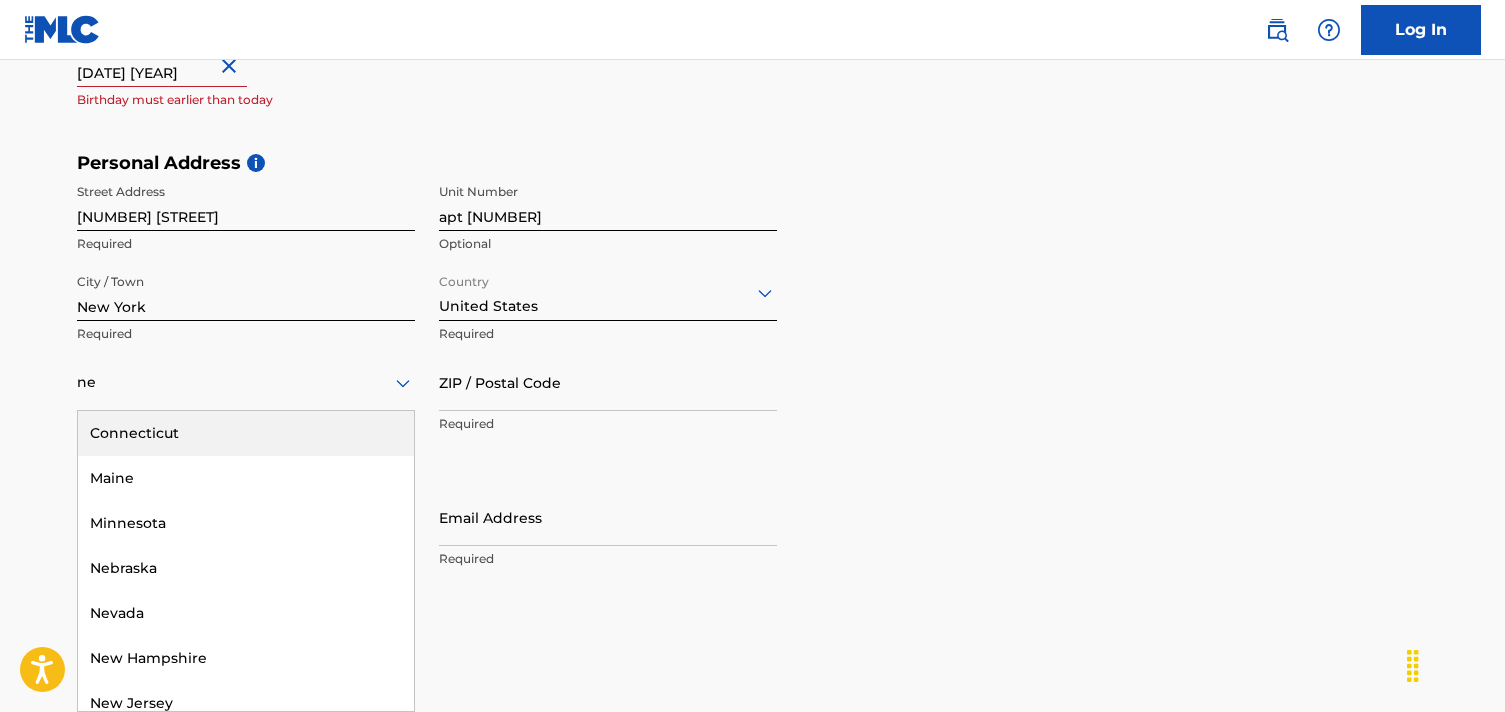 type on "new" 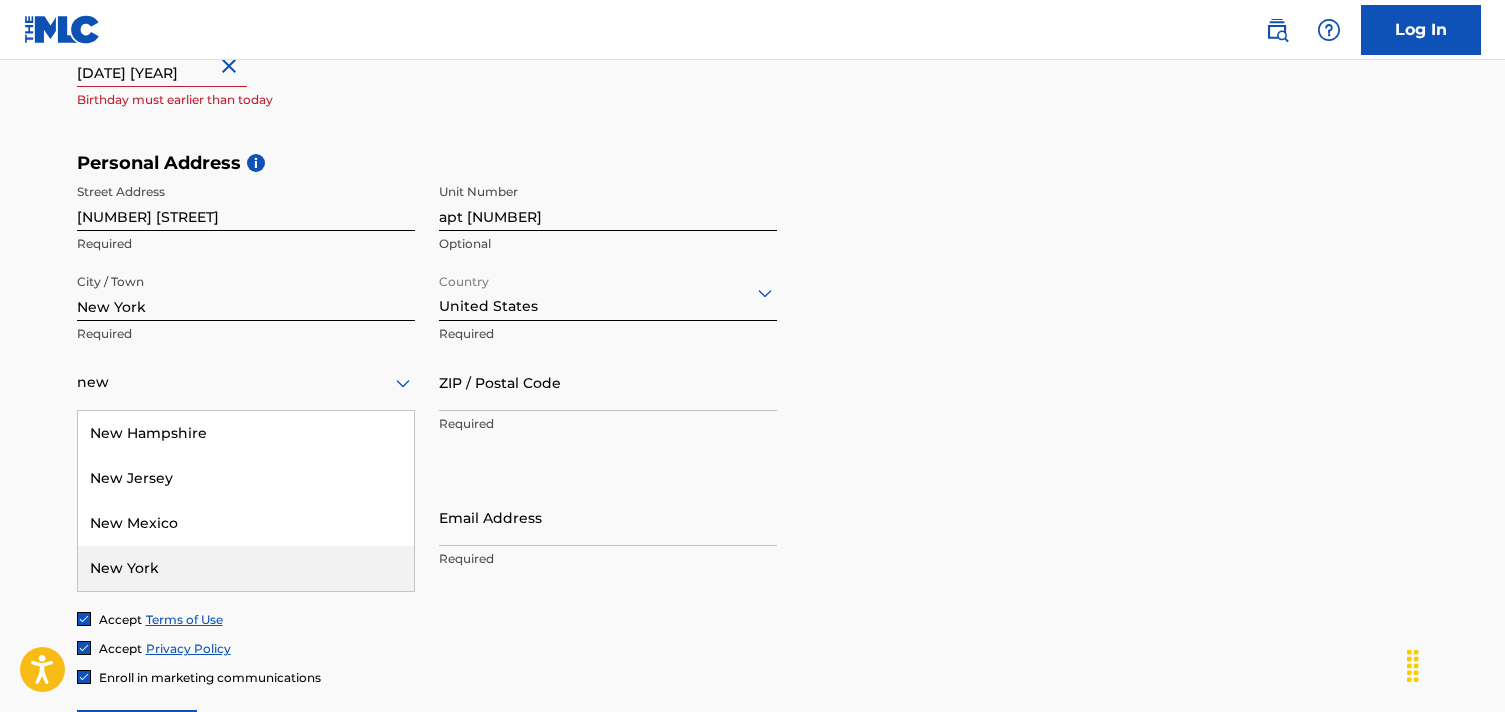 click on "New York" at bounding box center [246, 568] 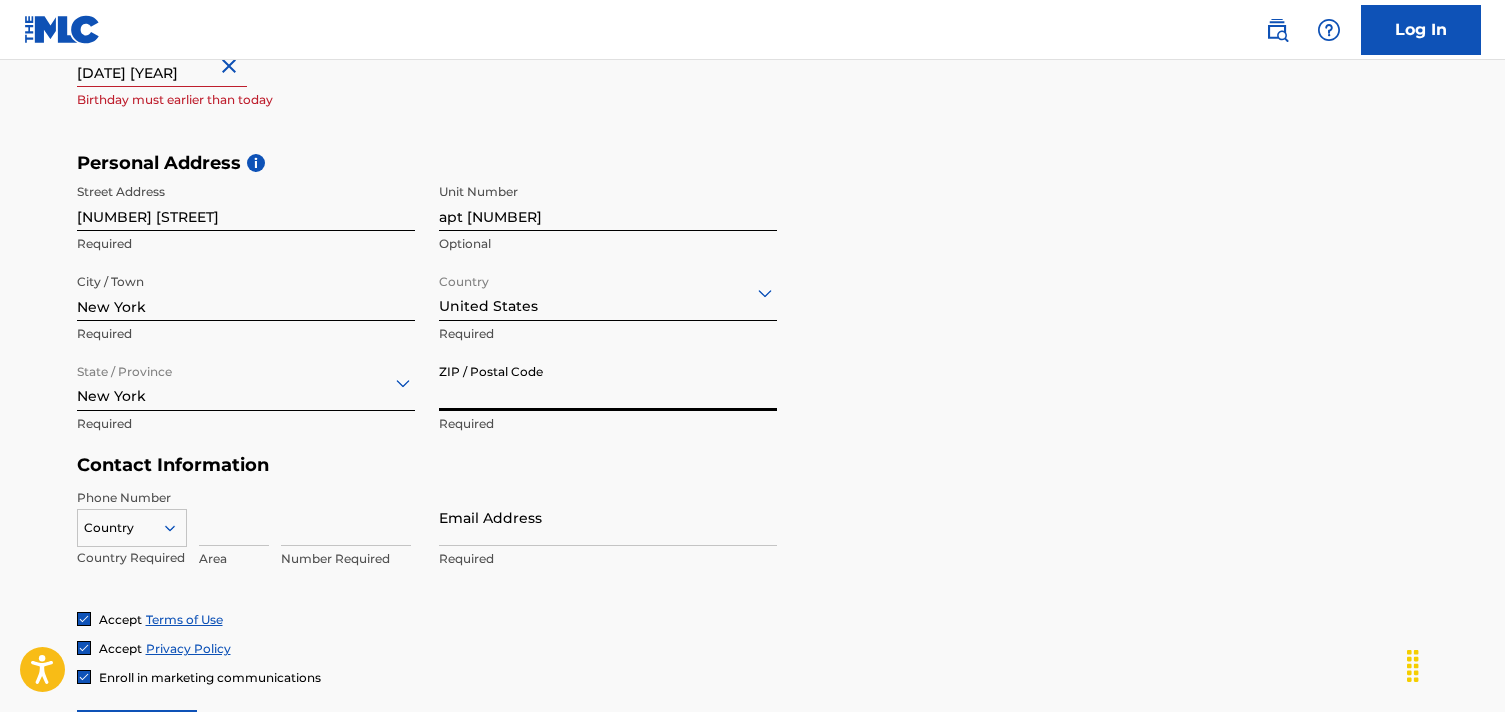 click on "ZIP / Postal Code" at bounding box center [608, 382] 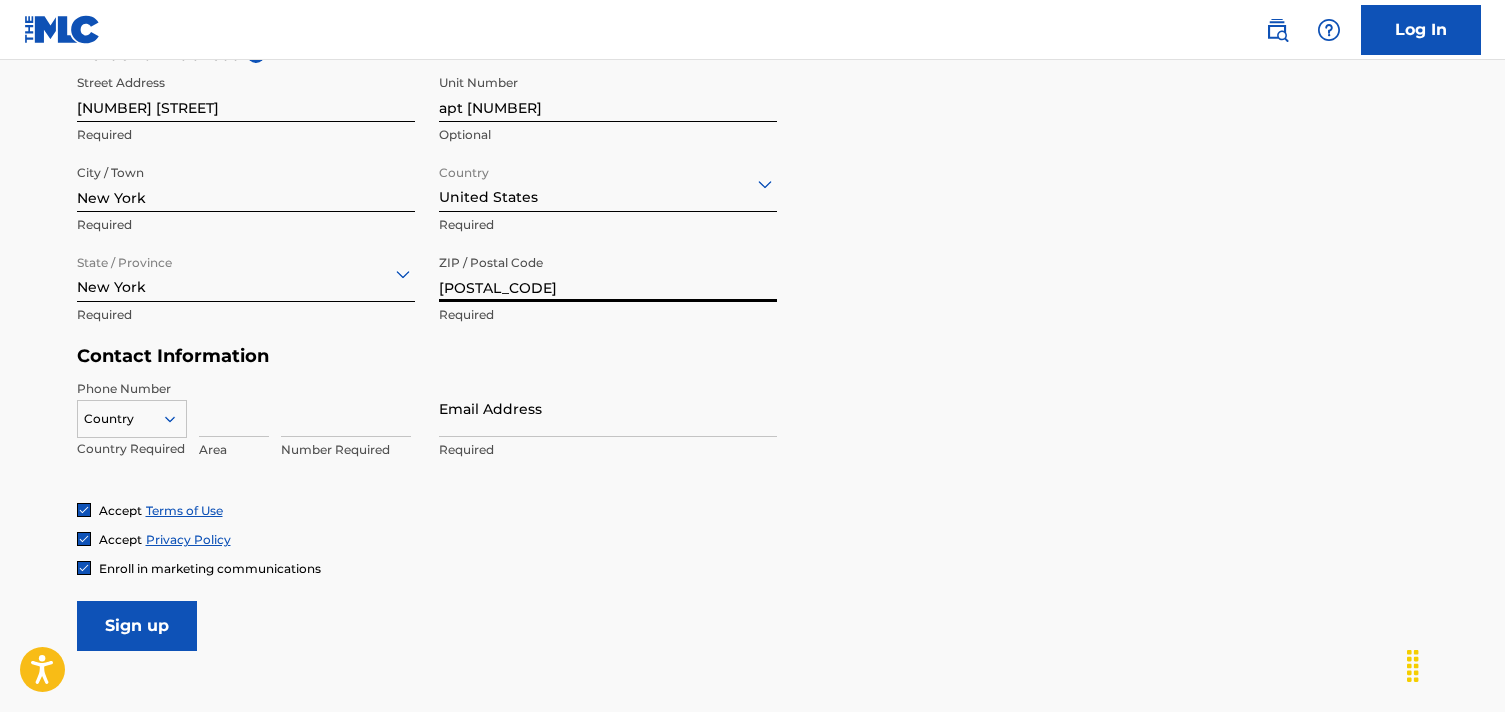 scroll, scrollTop: 709, scrollLeft: 0, axis: vertical 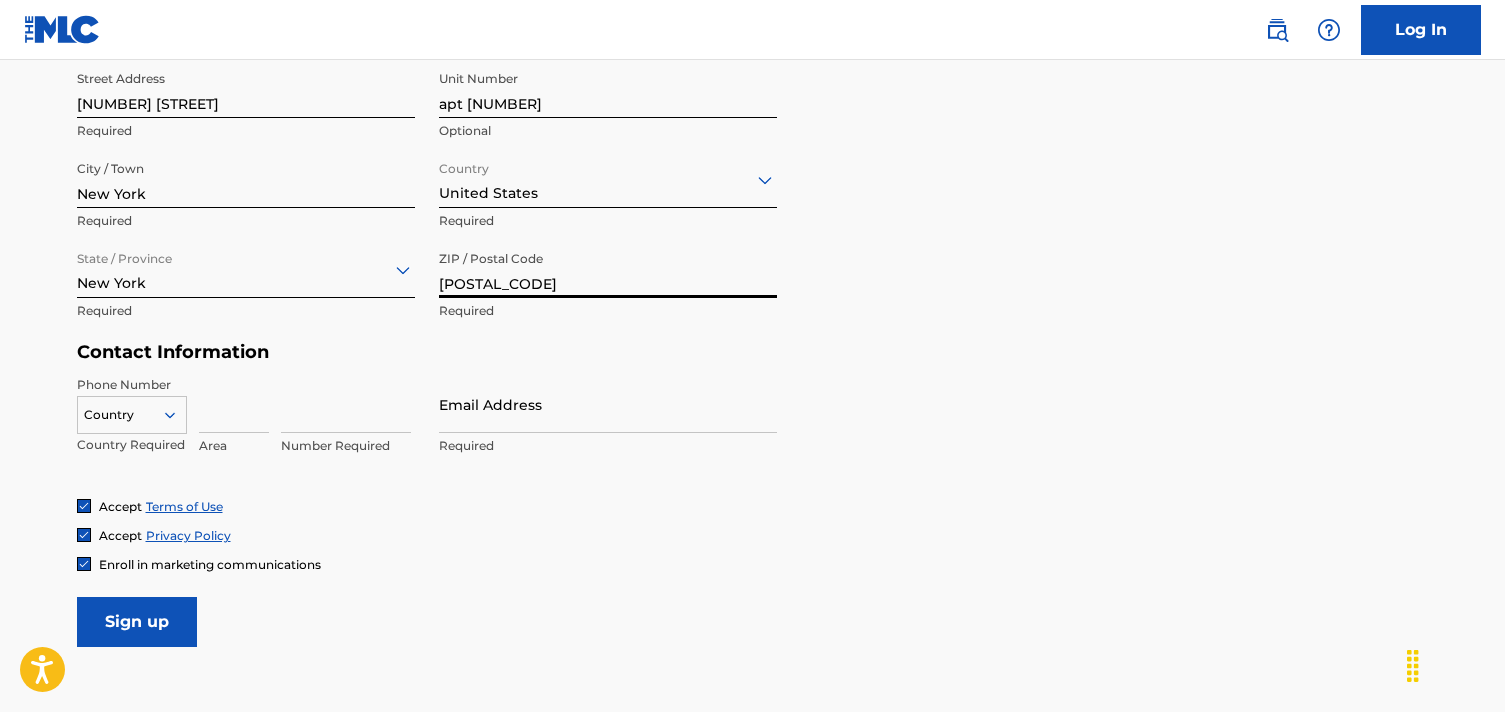 type on "[POSTAL_CODE]" 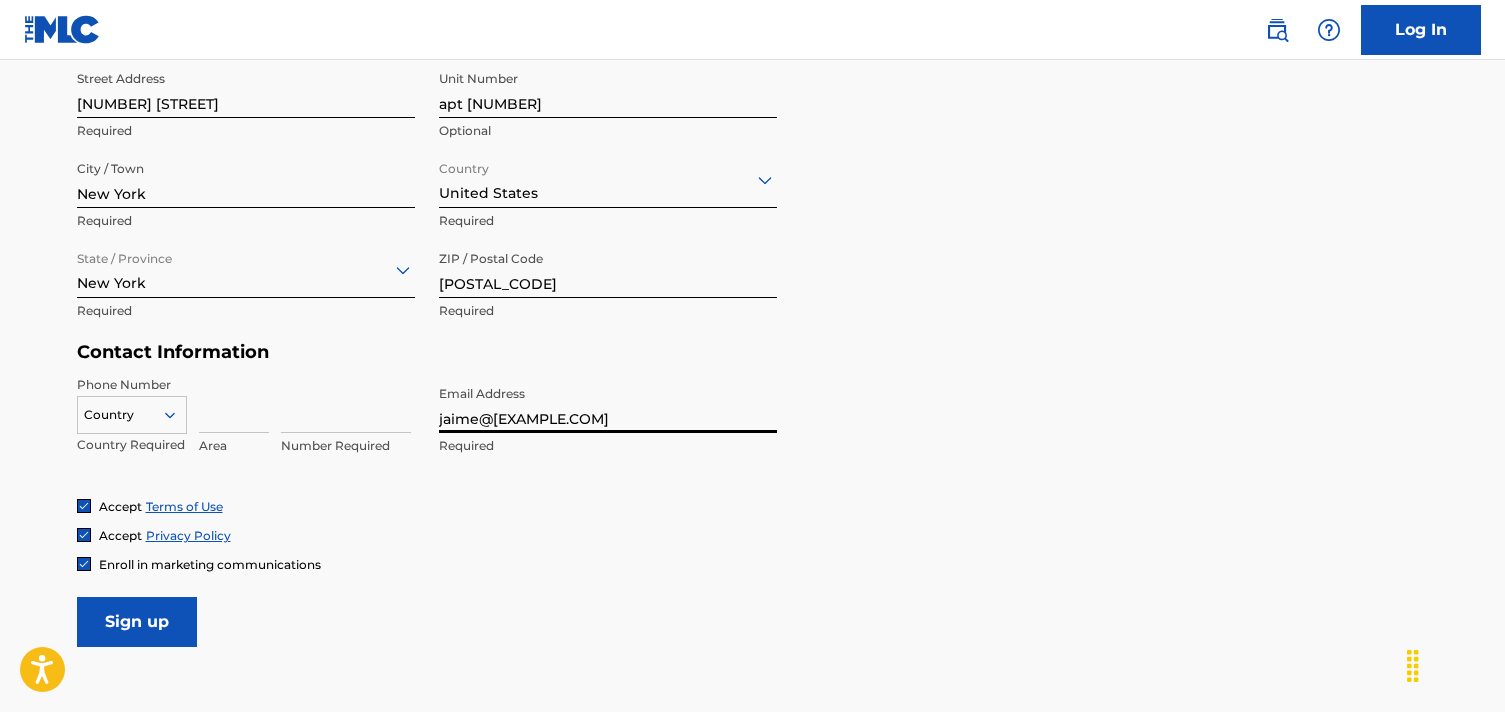 type on "jaime@[EXAMPLE.COM]" 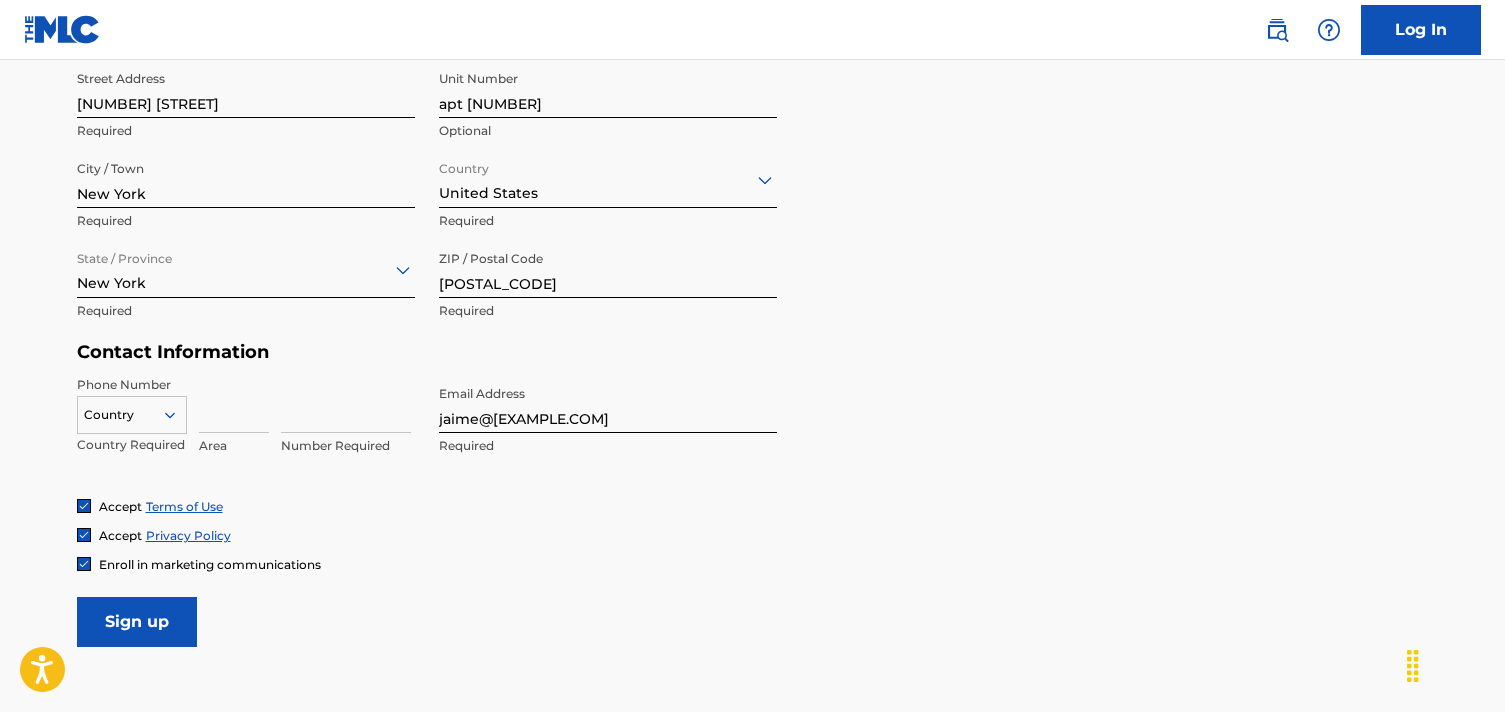 click at bounding box center [234, 404] 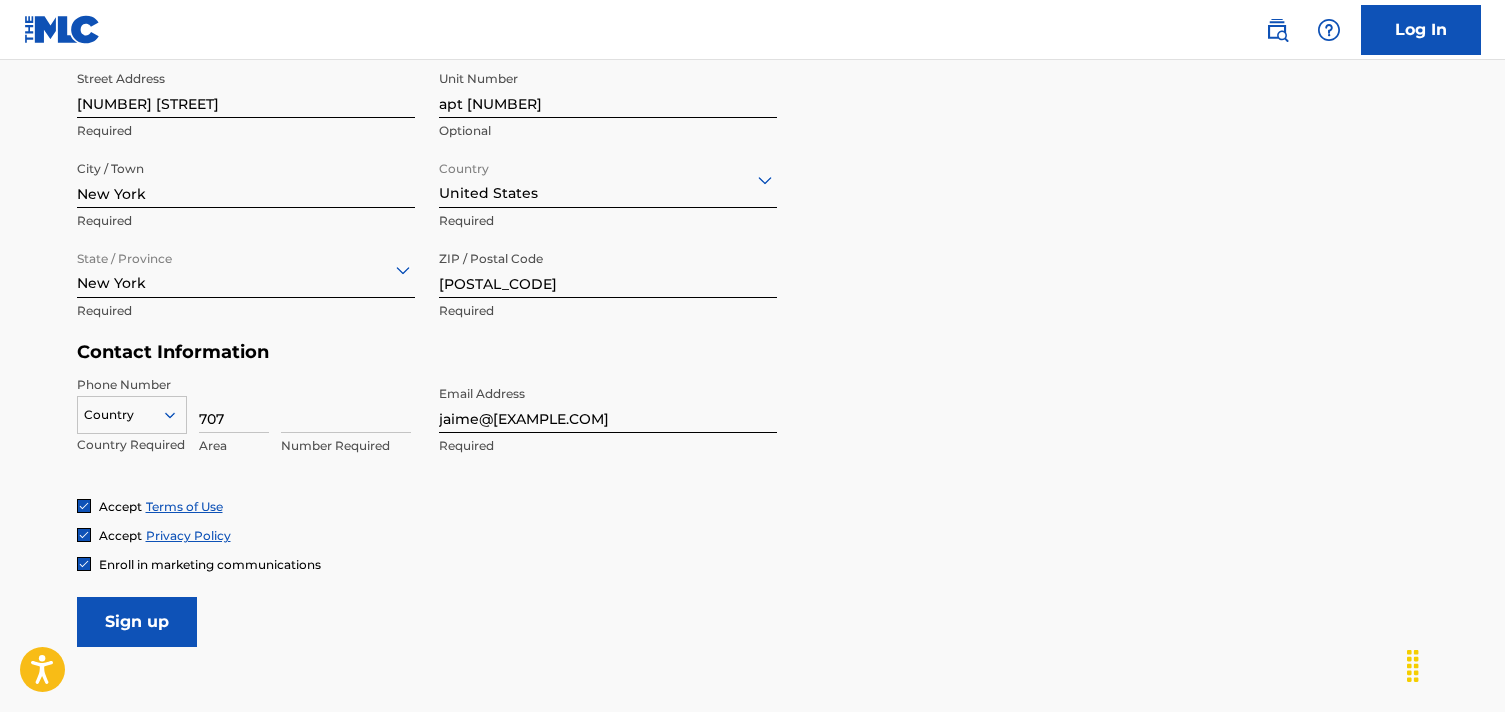 type on "707" 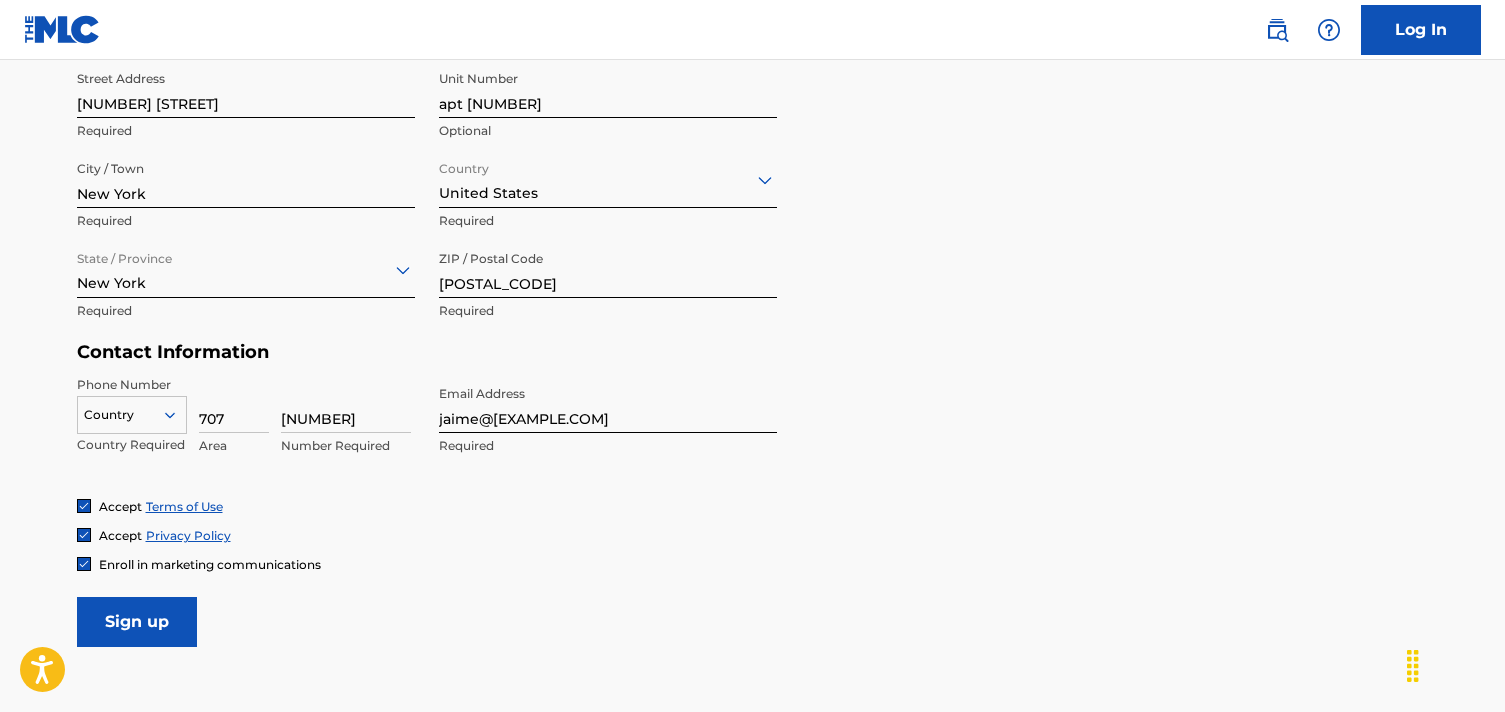 type on "[NUMBER]" 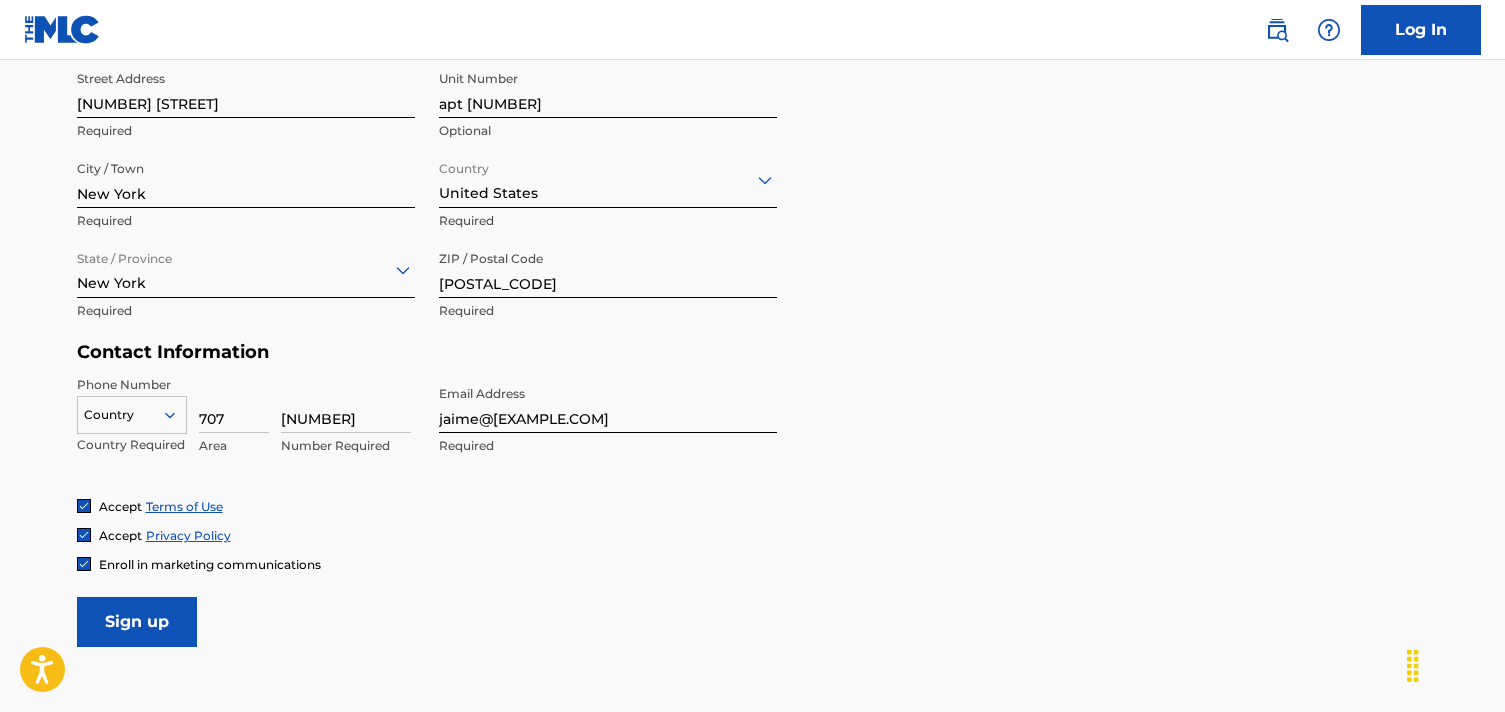 click on "Sign up" at bounding box center (137, 622) 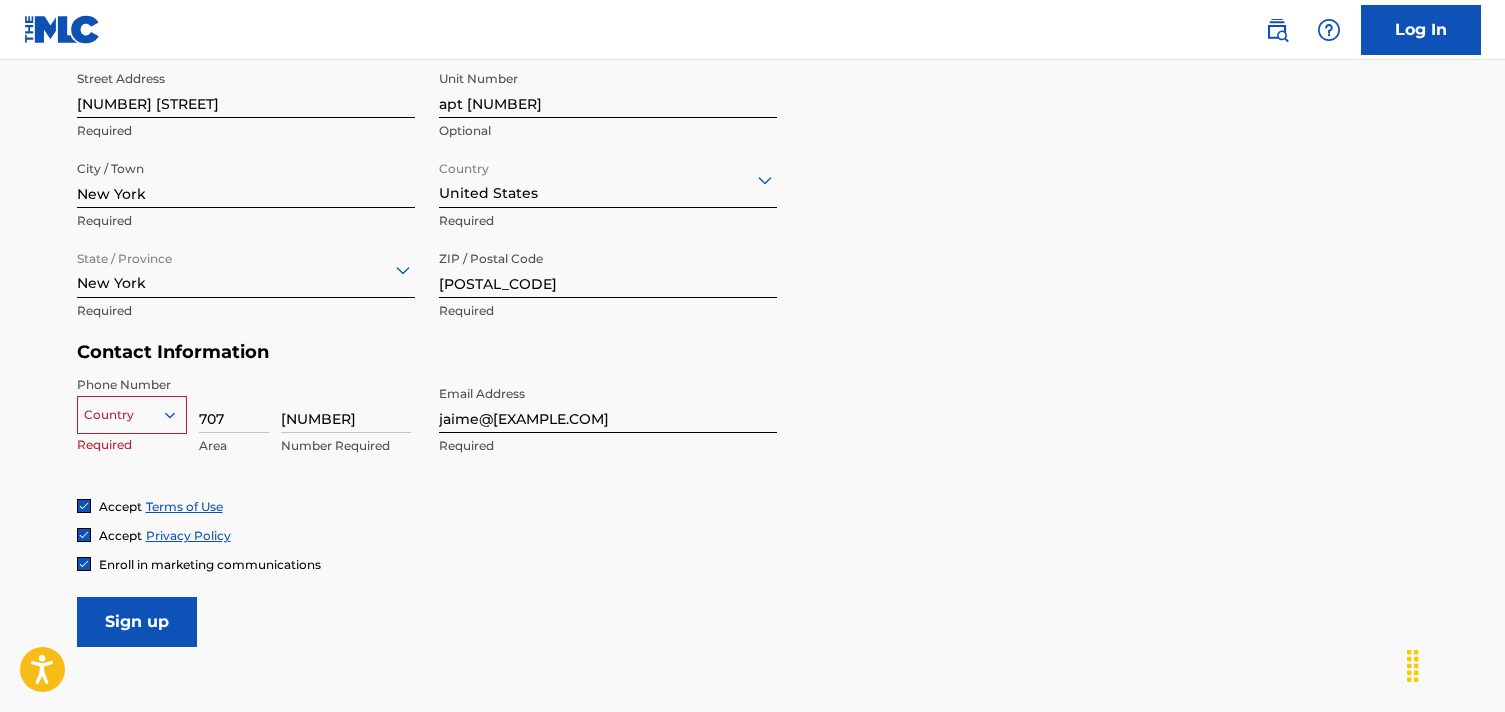 scroll, scrollTop: 723, scrollLeft: 0, axis: vertical 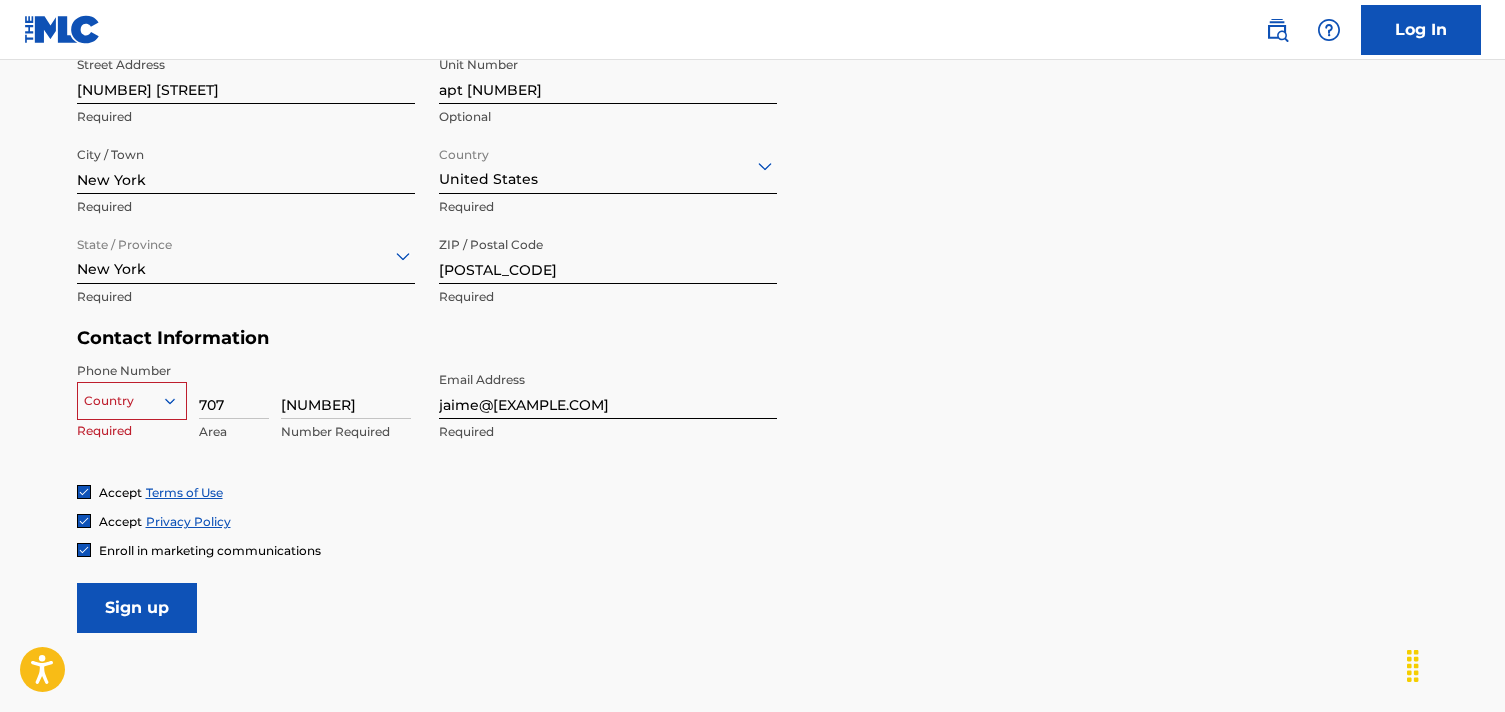 click 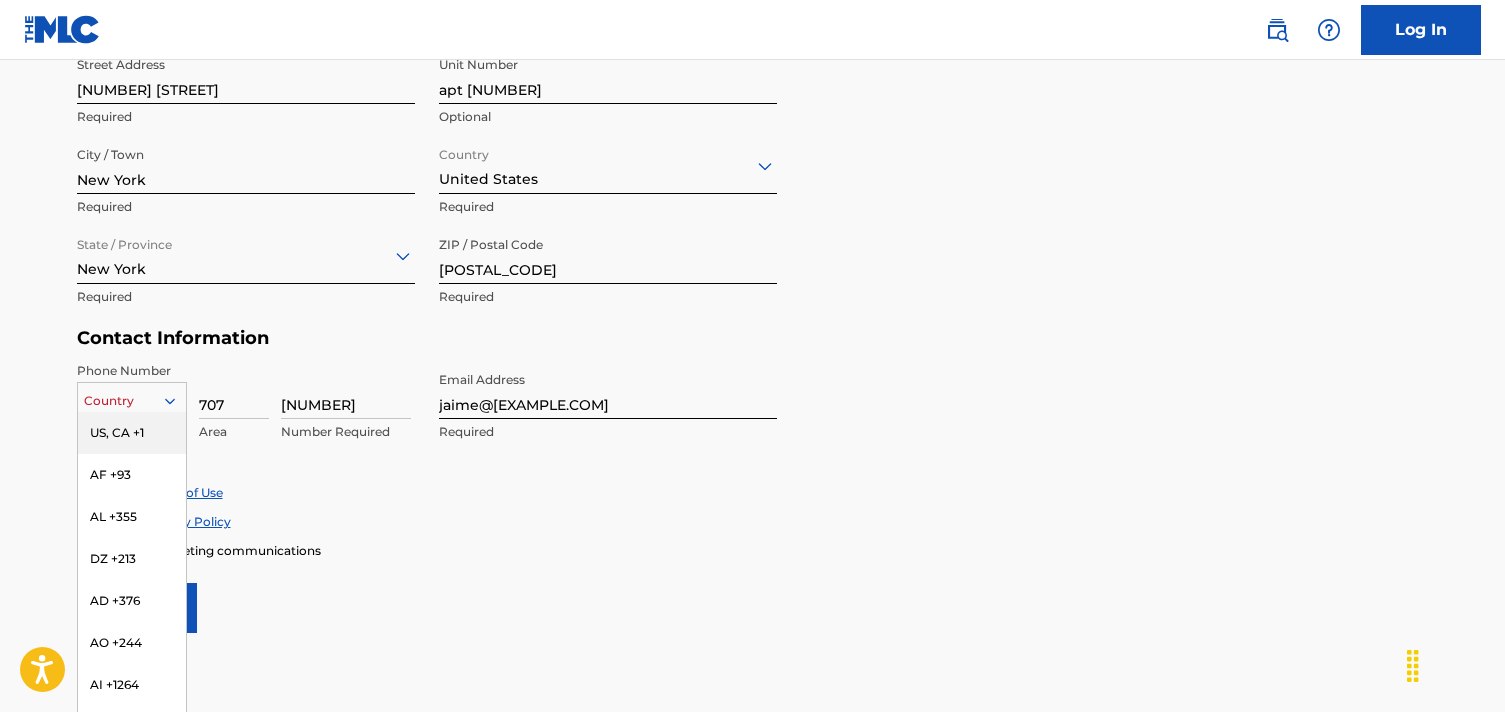 click on "US, CA +1" at bounding box center (132, 433) 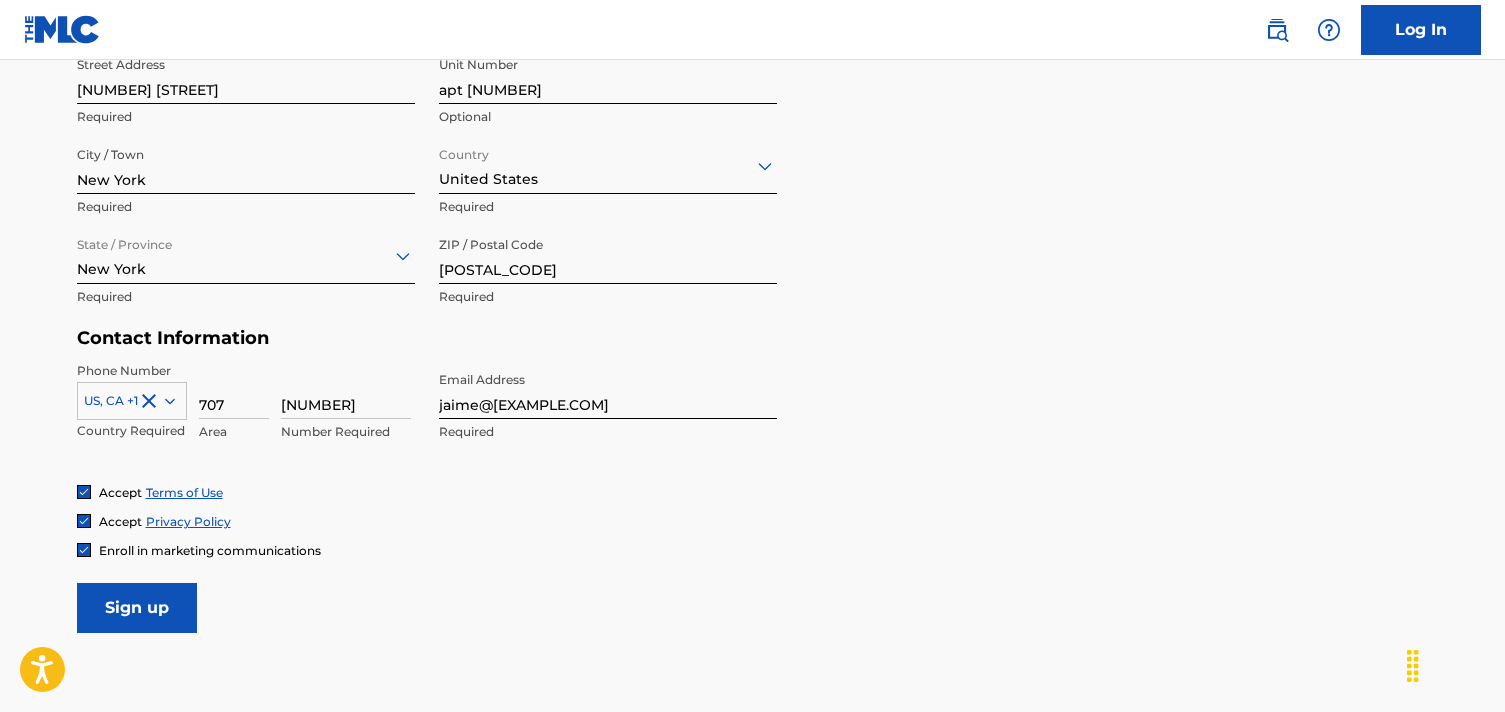 click on "User Information First Name [FIRST] Required Last Name [LAST] Required Date Of Birth [DATE] [YEAR] Birthday must earlier than today Personal Address i Street Address [NUMBER] [STREET] Required Unit Number apt [NUMBER] Optional City / Town [CITY] Required Country [COUNTRY] Required State / Province [STATE] Required ZIP / Postal Code [POSTAL_CODE] Required Contact Information Phone Number US, CA +1 Country Required [AREA] [NUMBER] Required Email Address jaime@[EXAMPLE.COM] Required Accept Terms of Use Accept Privacy Policy Enroll in marketing communications Sign up" at bounding box center [753, 189] 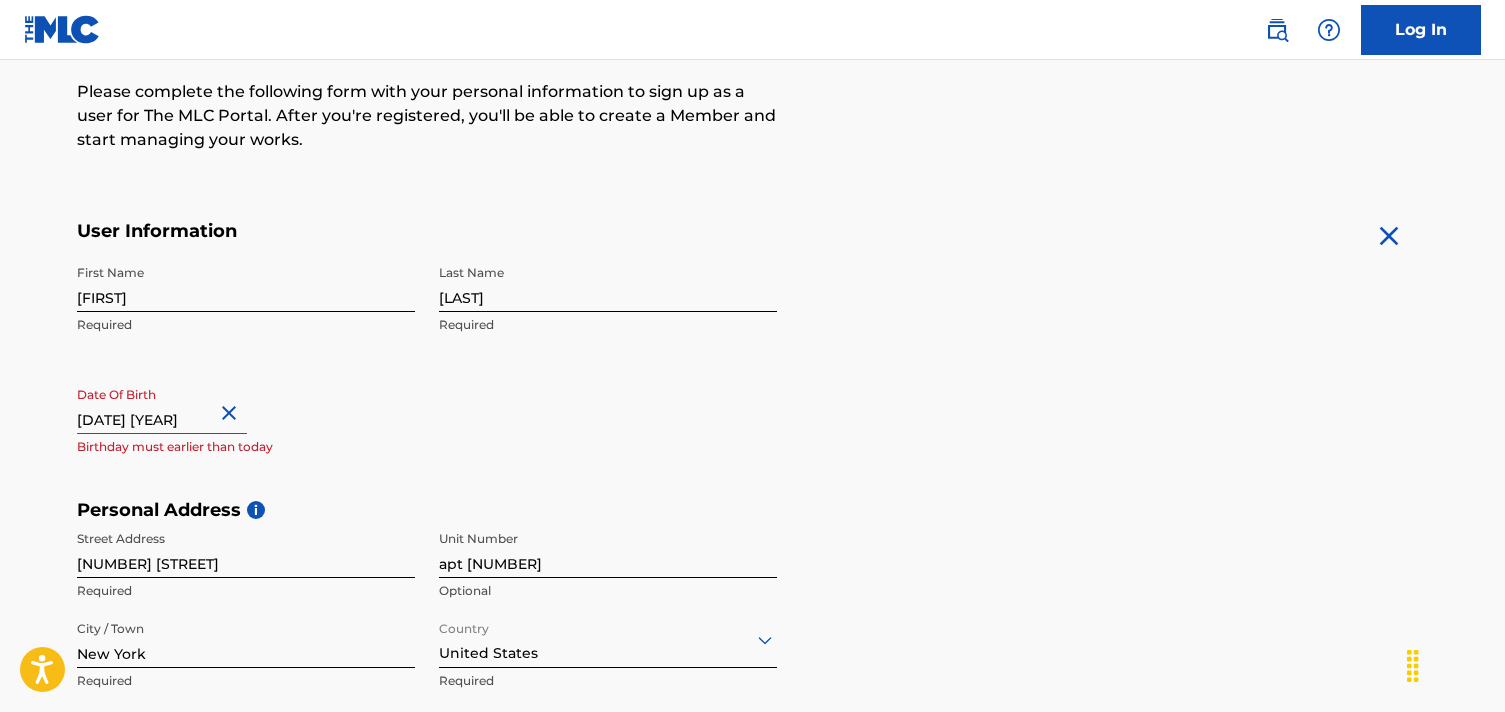 scroll, scrollTop: 263, scrollLeft: 0, axis: vertical 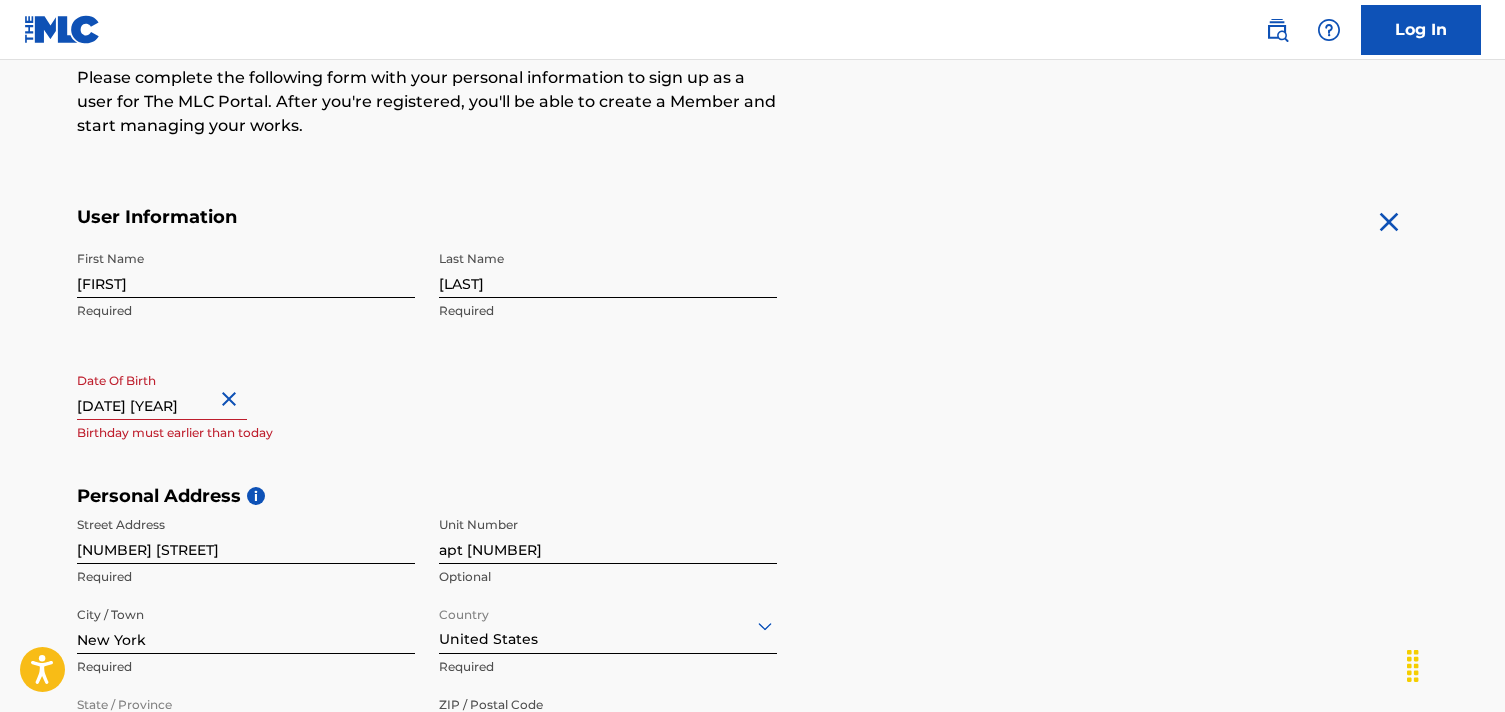 click on "[DATE] [YEAR]" at bounding box center (162, 391) 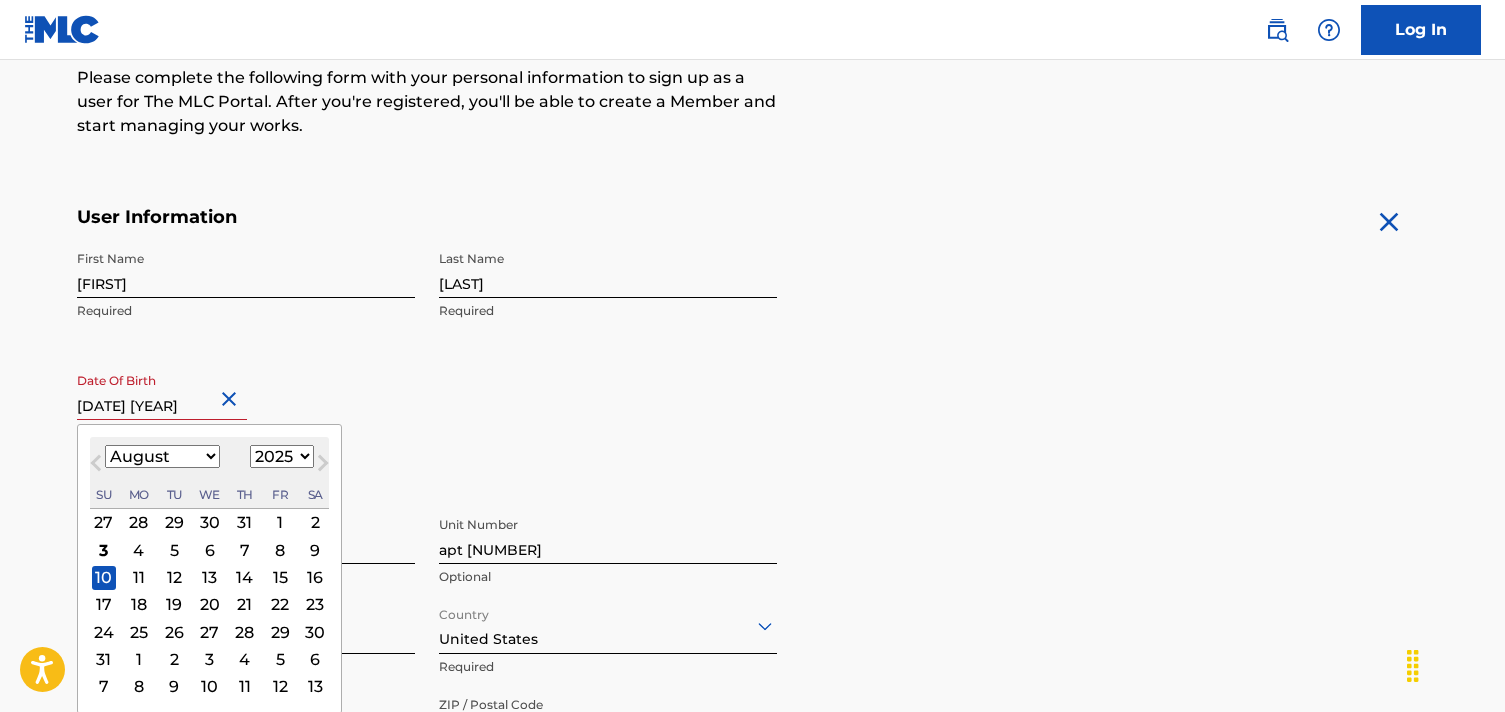 type on "[DATE] [YEAR]" 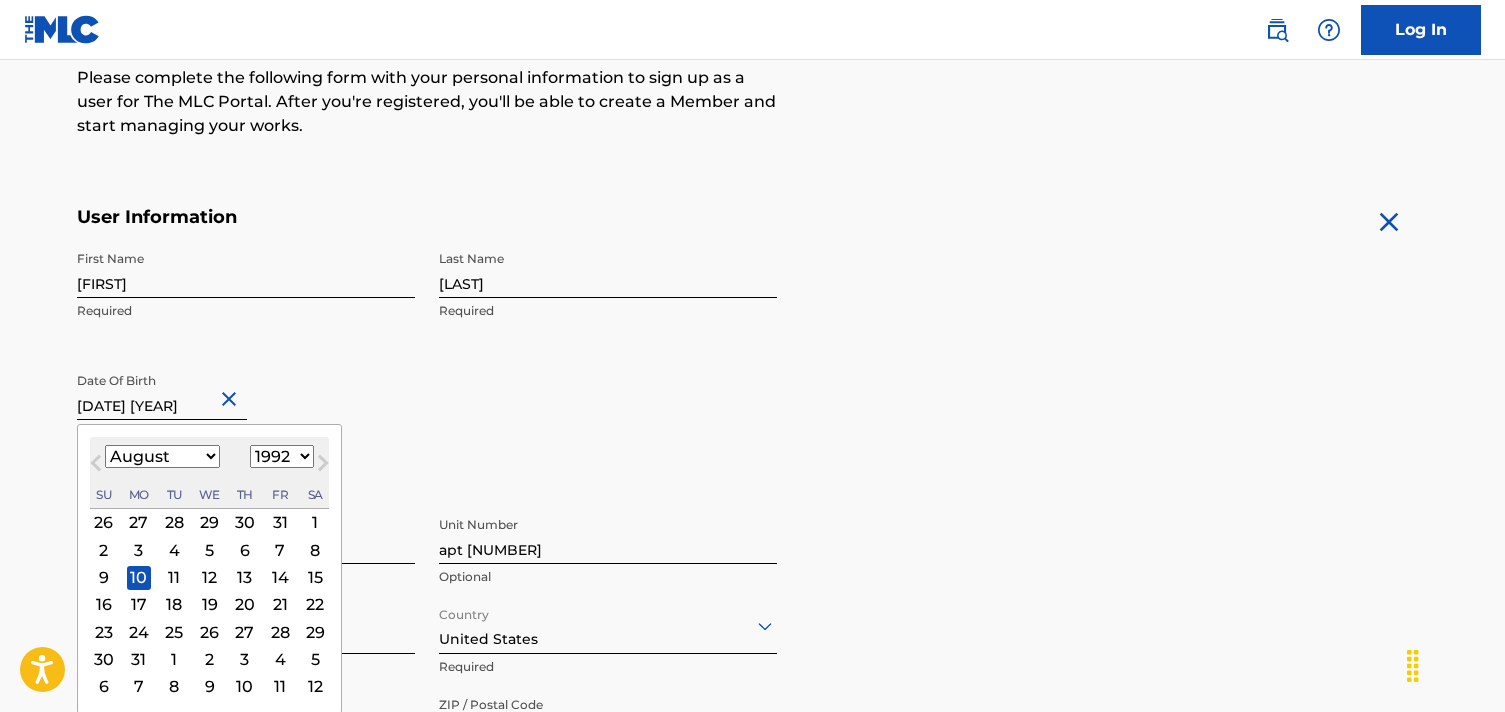 type on "[DATE] [YEAR]" 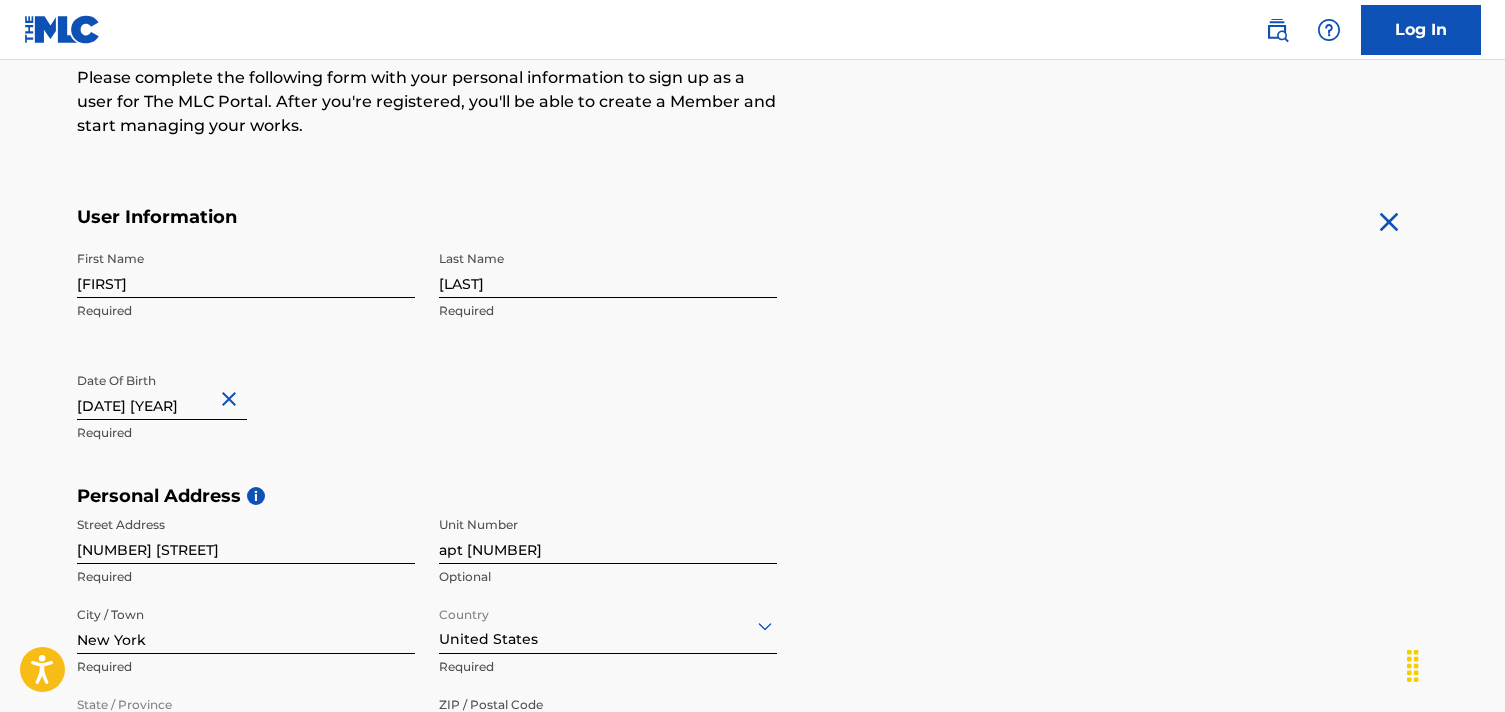 scroll, scrollTop: 851, scrollLeft: 0, axis: vertical 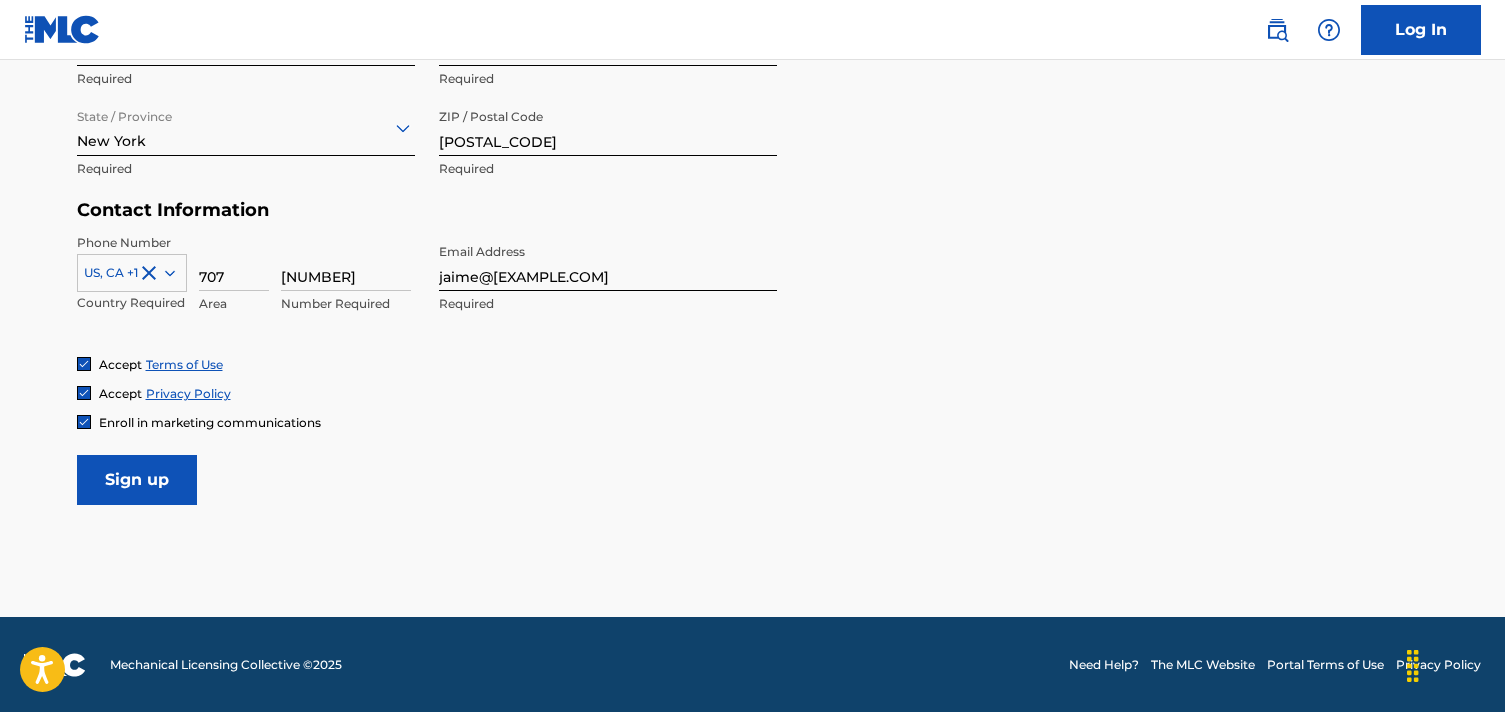click on "Sign up" at bounding box center [137, 480] 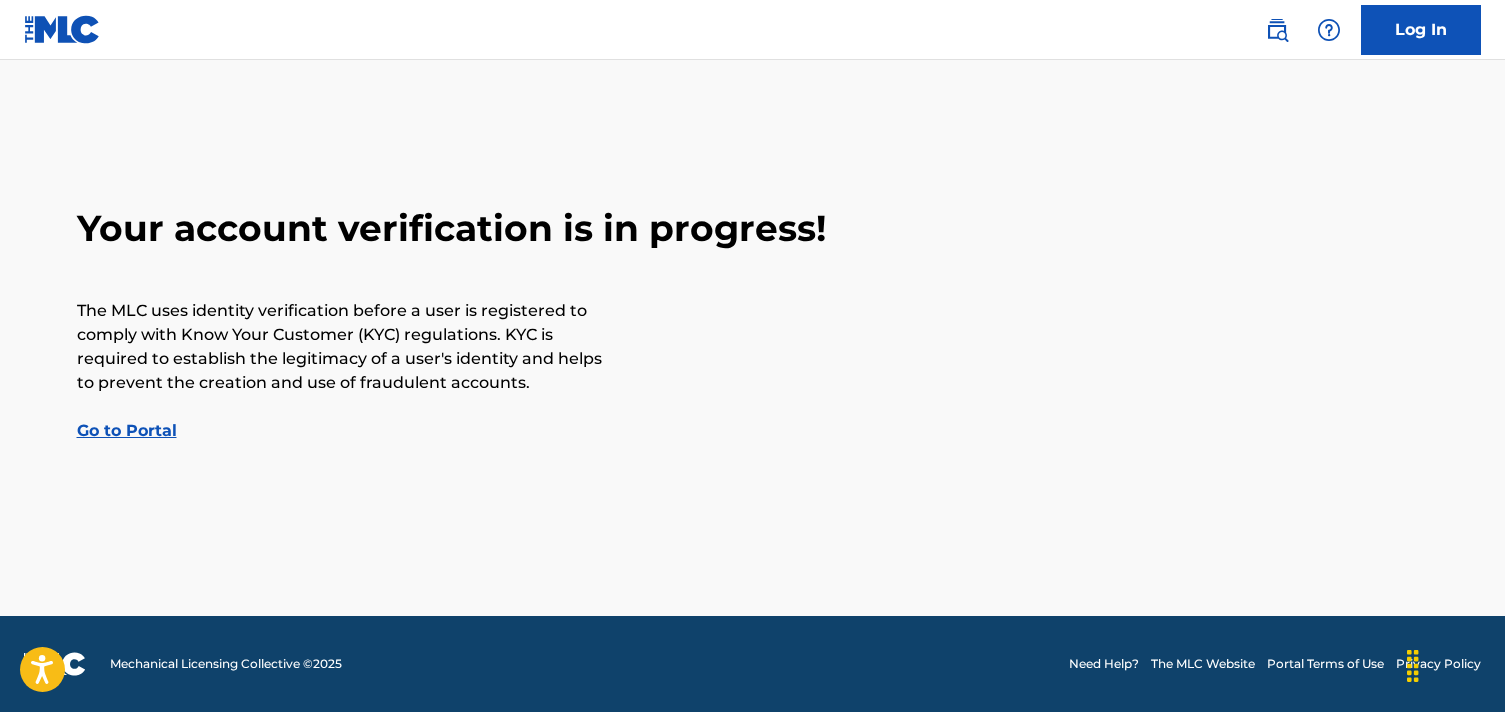scroll, scrollTop: 0, scrollLeft: 0, axis: both 